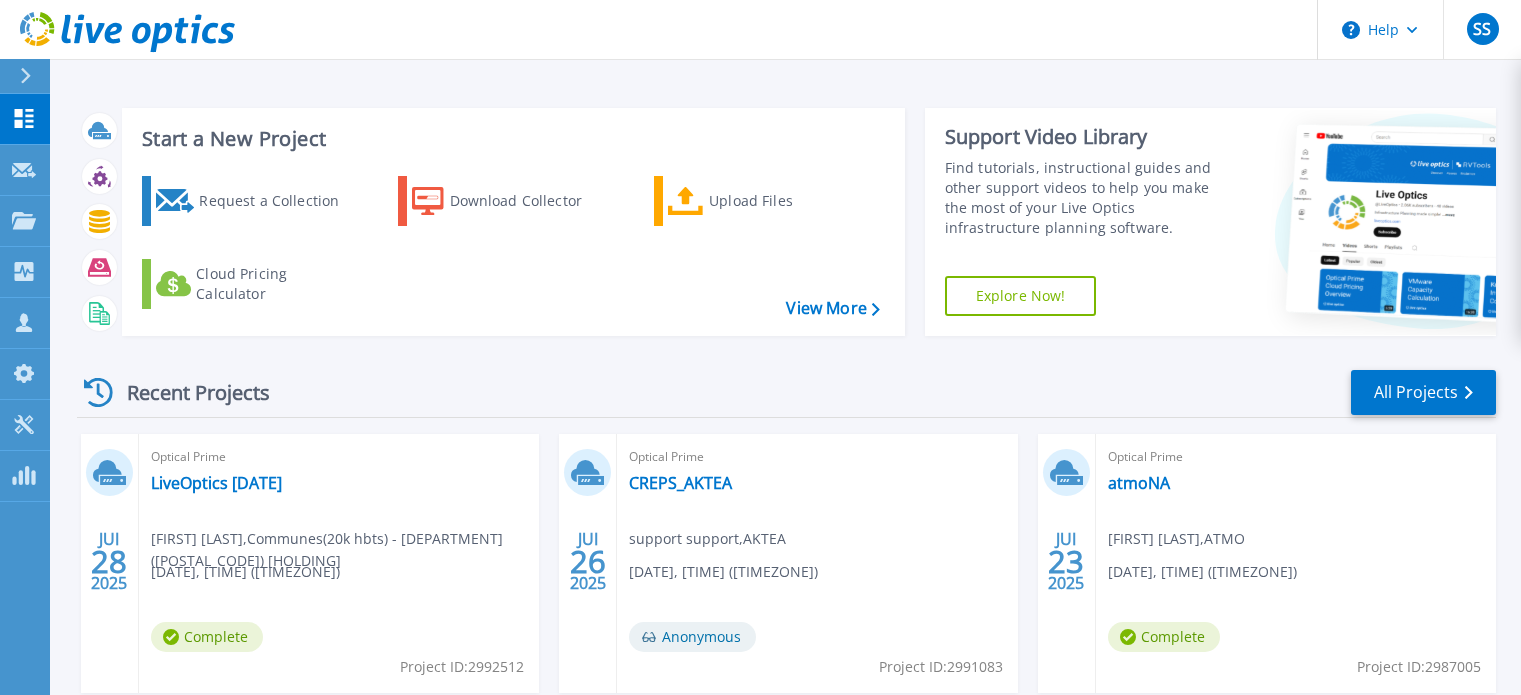 scroll, scrollTop: 0, scrollLeft: 0, axis: both 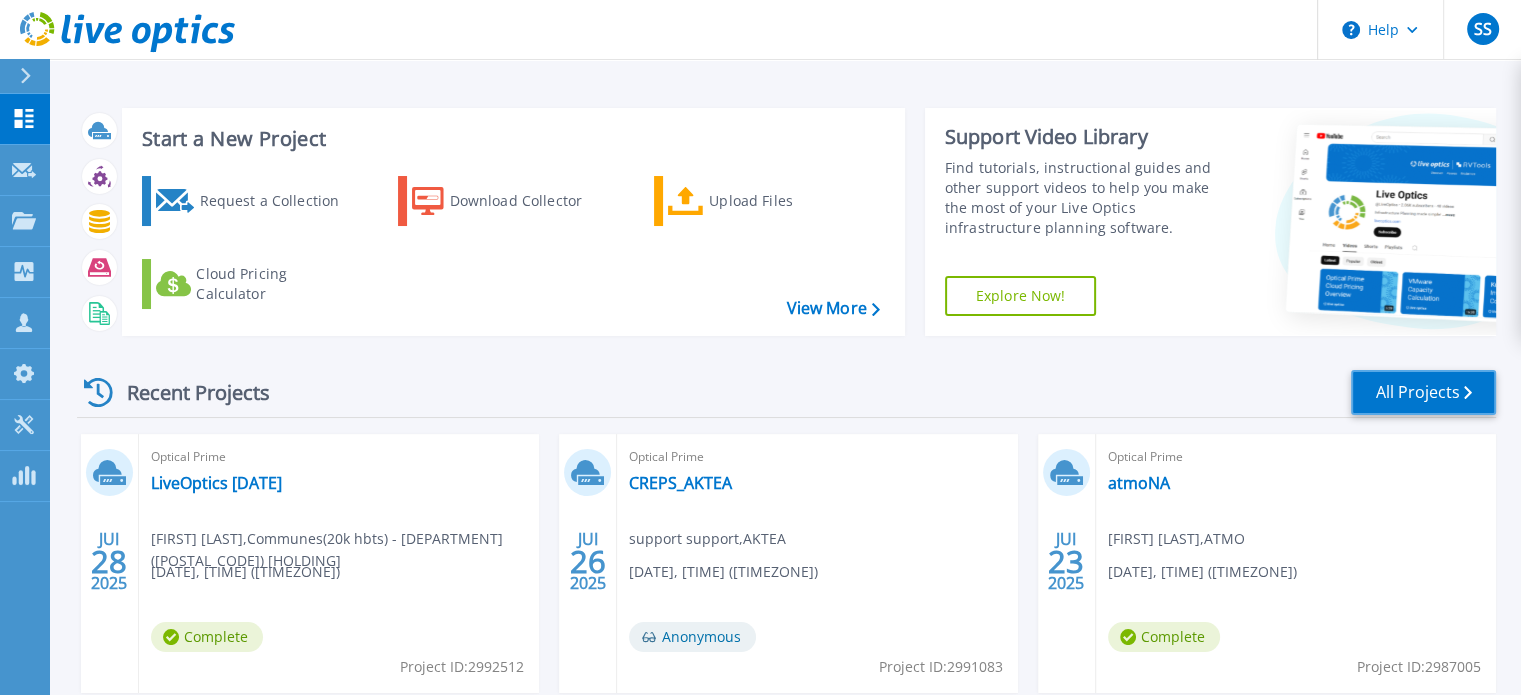 click on "All Projects" at bounding box center (1423, 392) 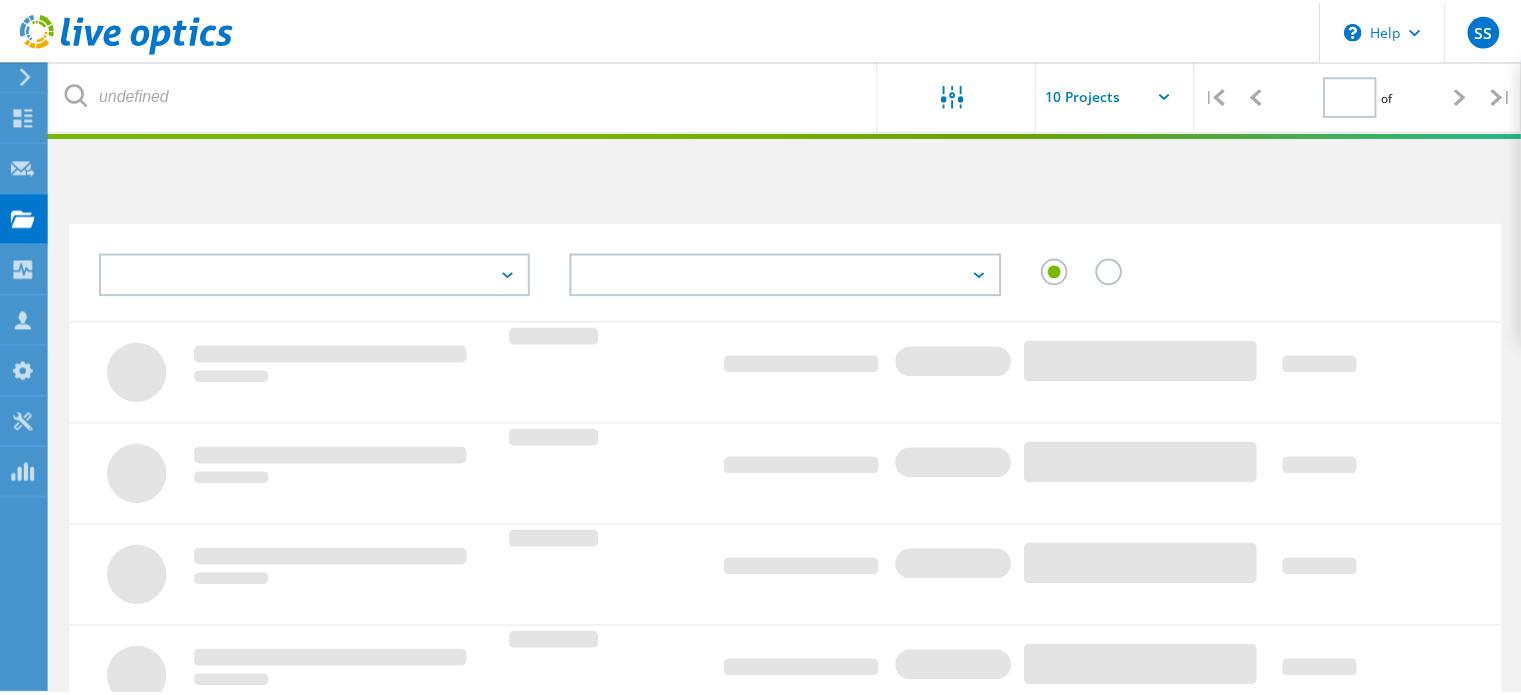 scroll, scrollTop: 0, scrollLeft: 0, axis: both 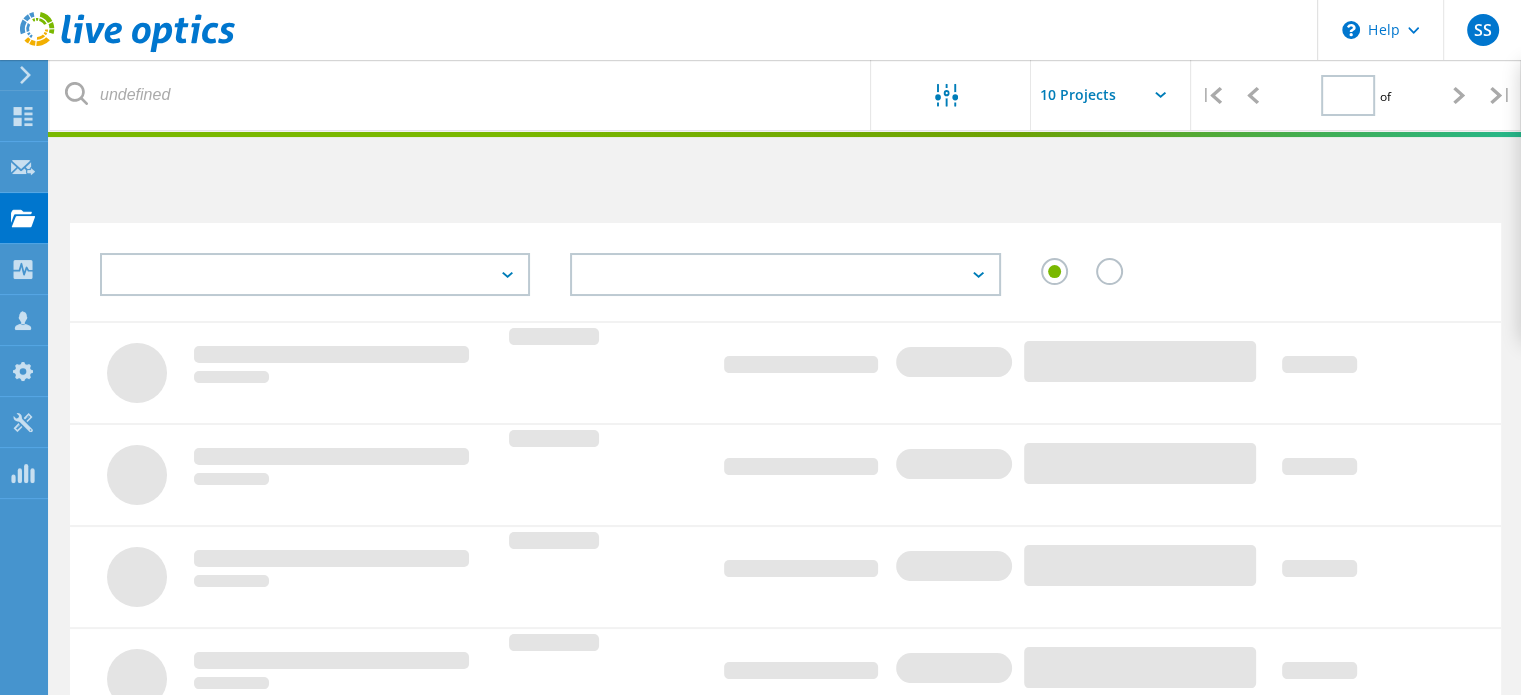 type on "1" 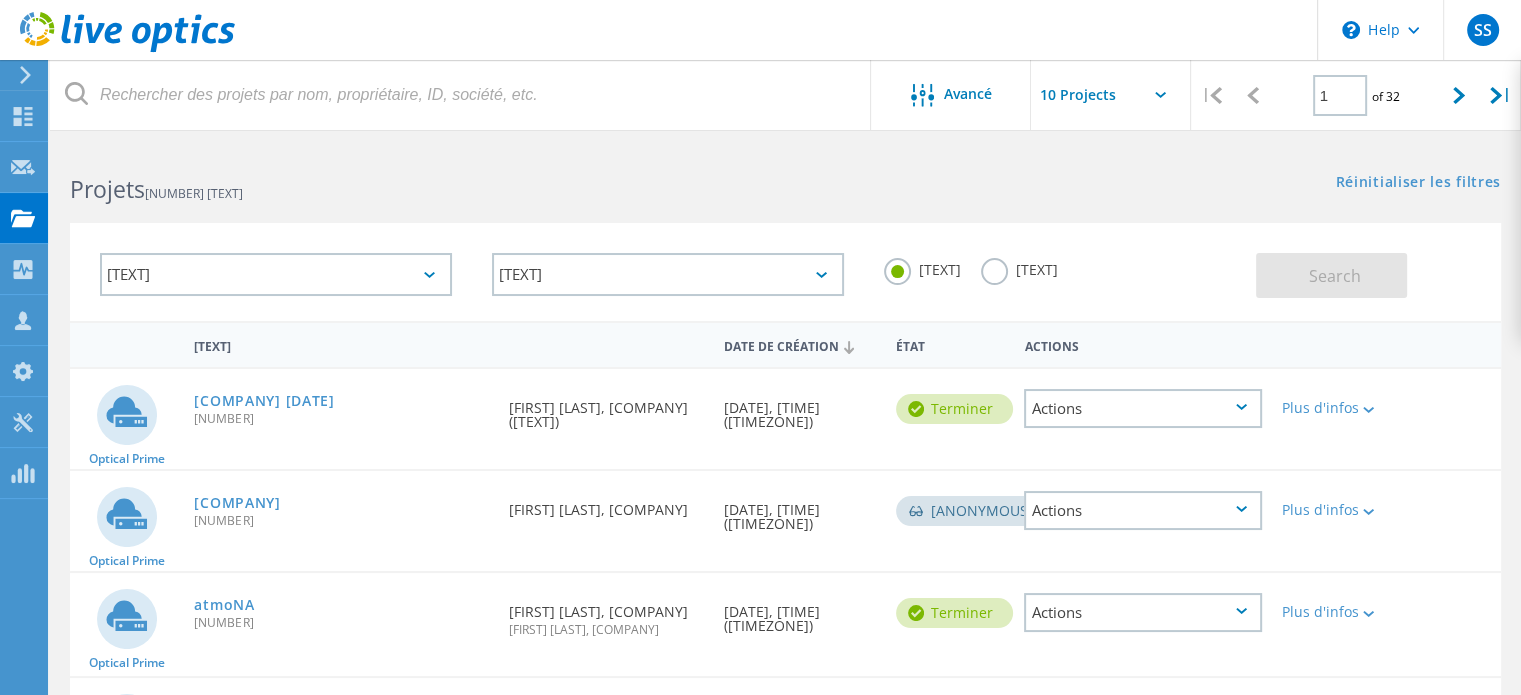 click 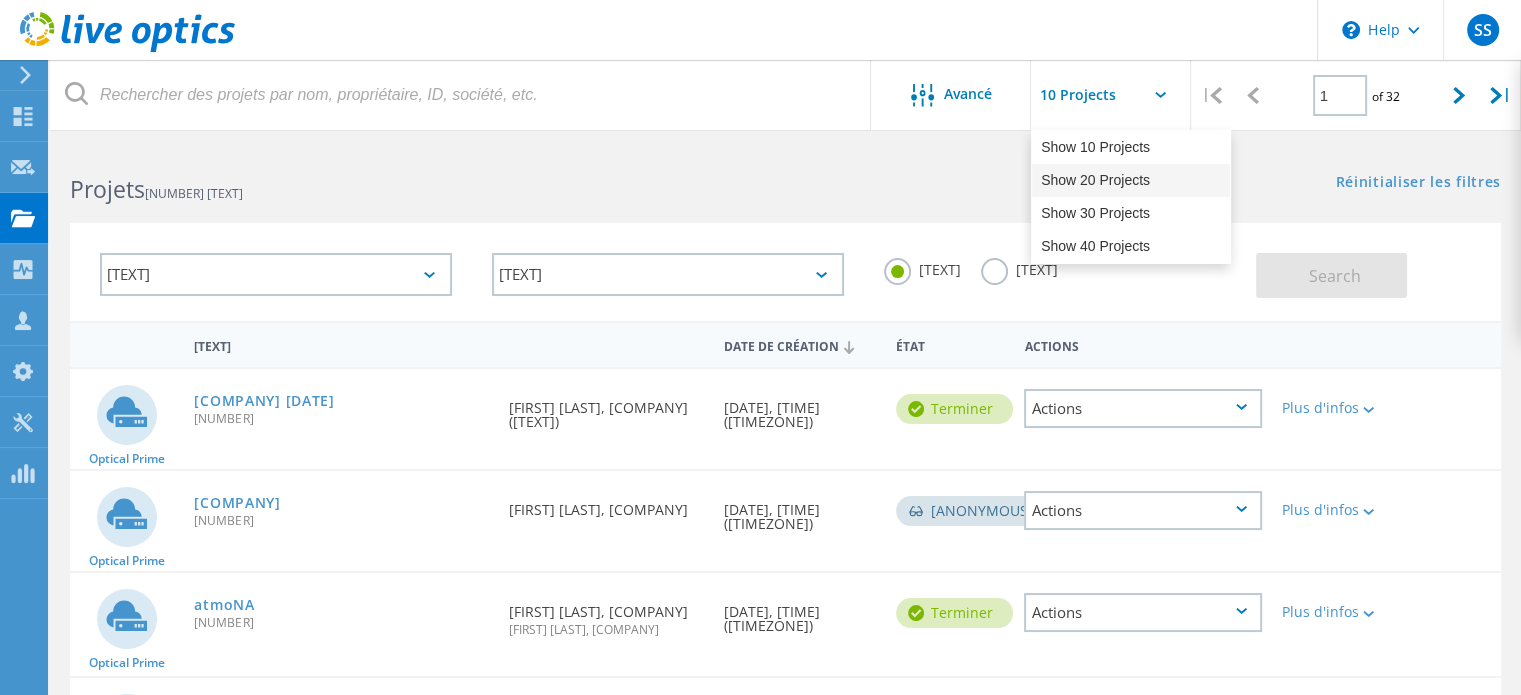 click on "Show 20 Projects" at bounding box center (1131, 180) 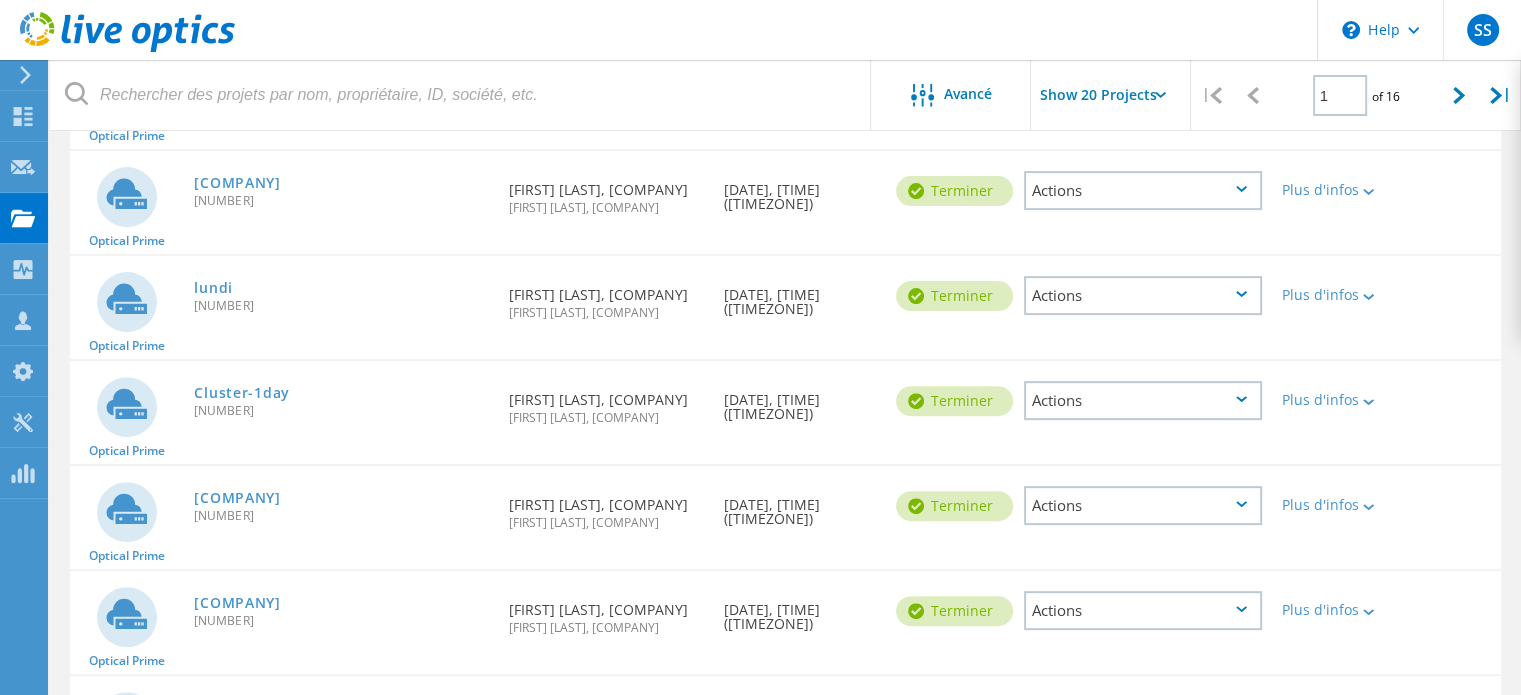 scroll, scrollTop: 1315, scrollLeft: 0, axis: vertical 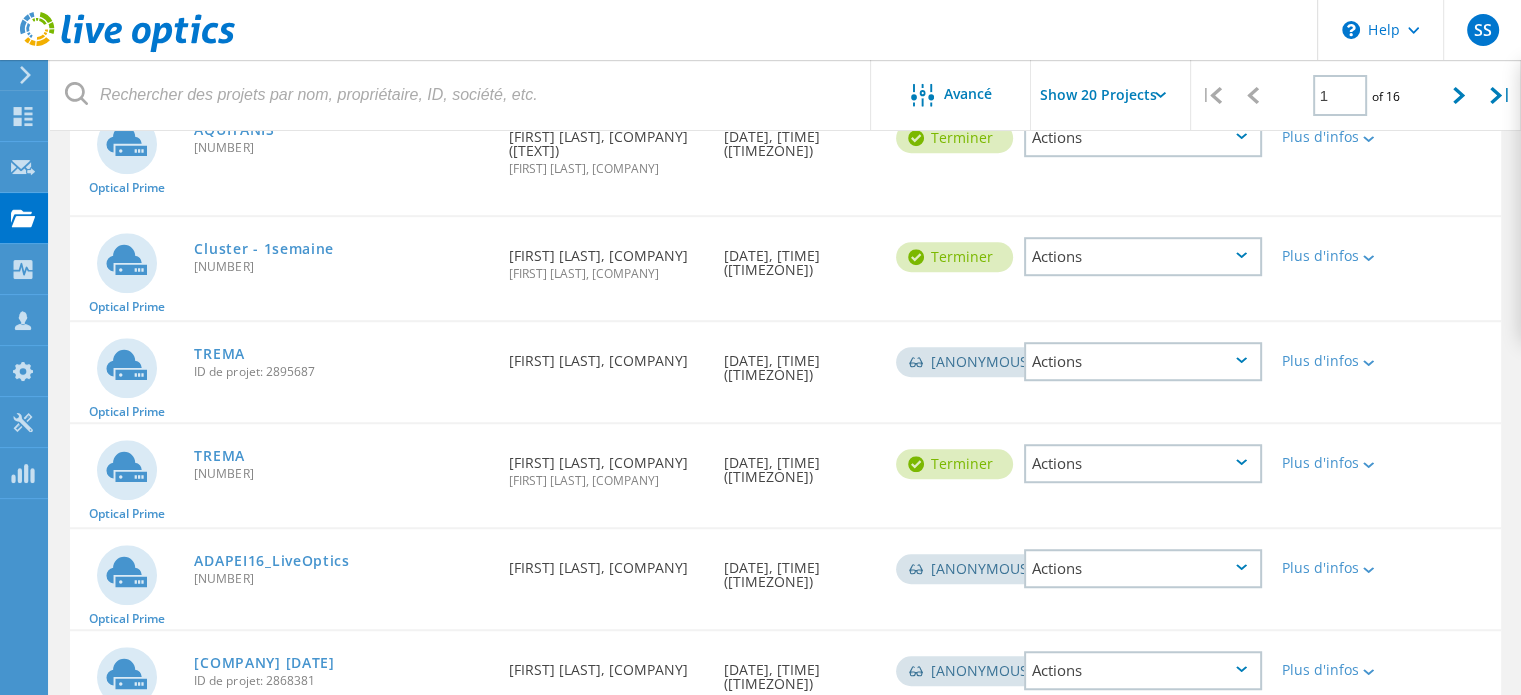 click 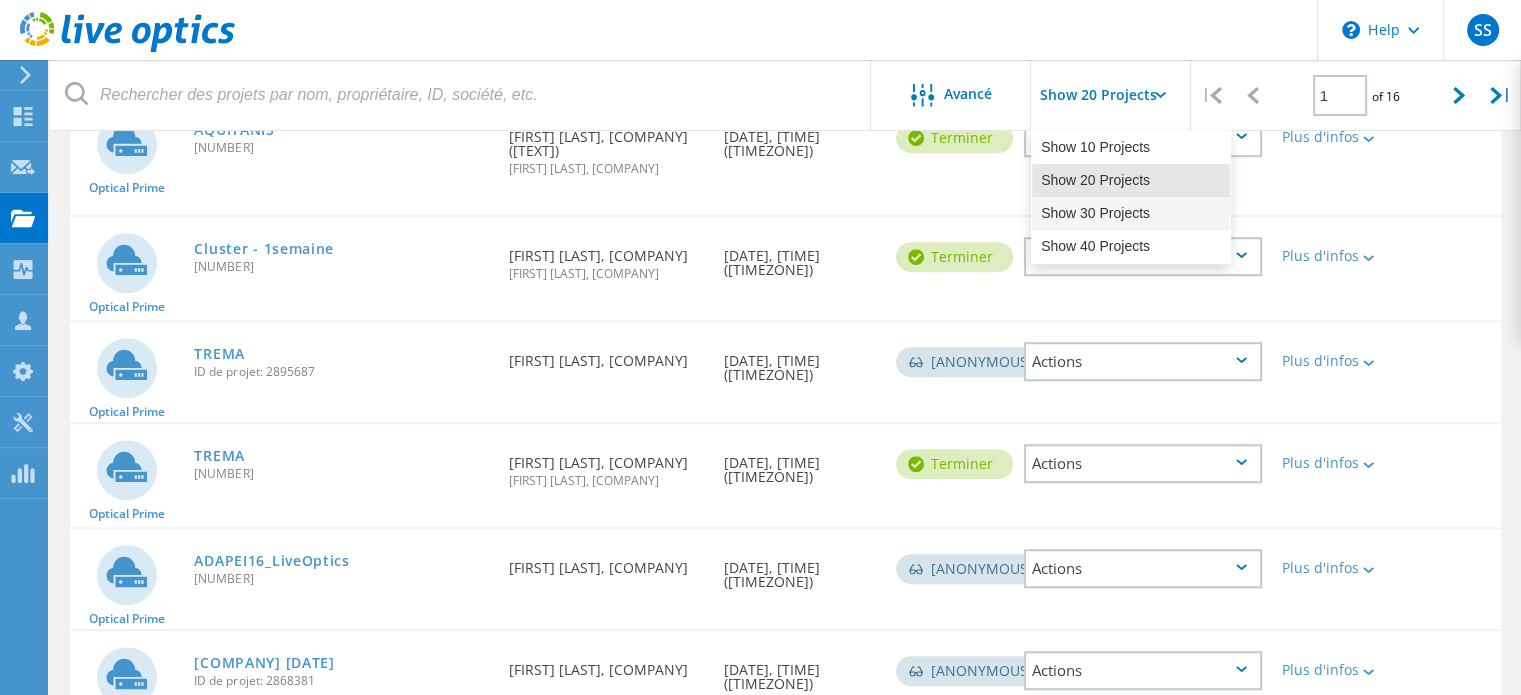 click on "Show 30 Projects" at bounding box center (1131, 213) 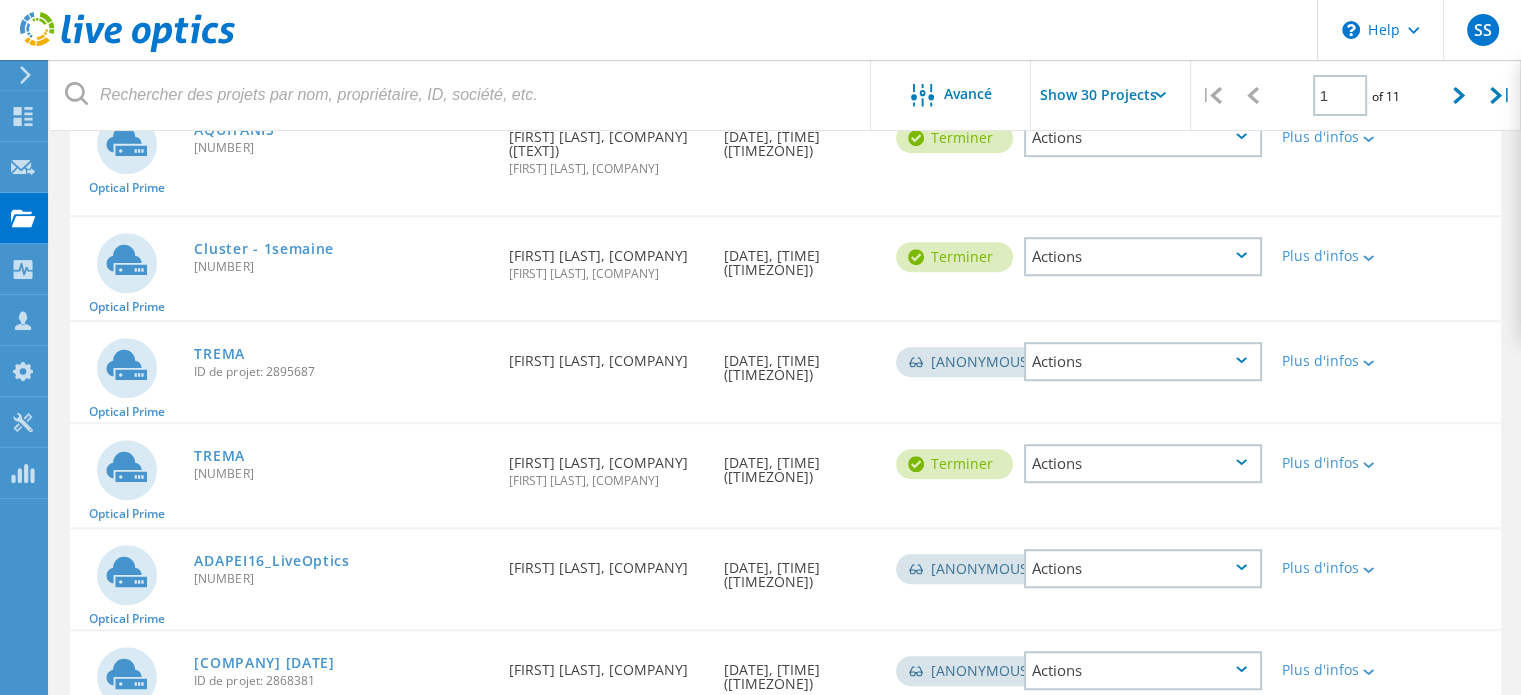 scroll, scrollTop: 2288, scrollLeft: 0, axis: vertical 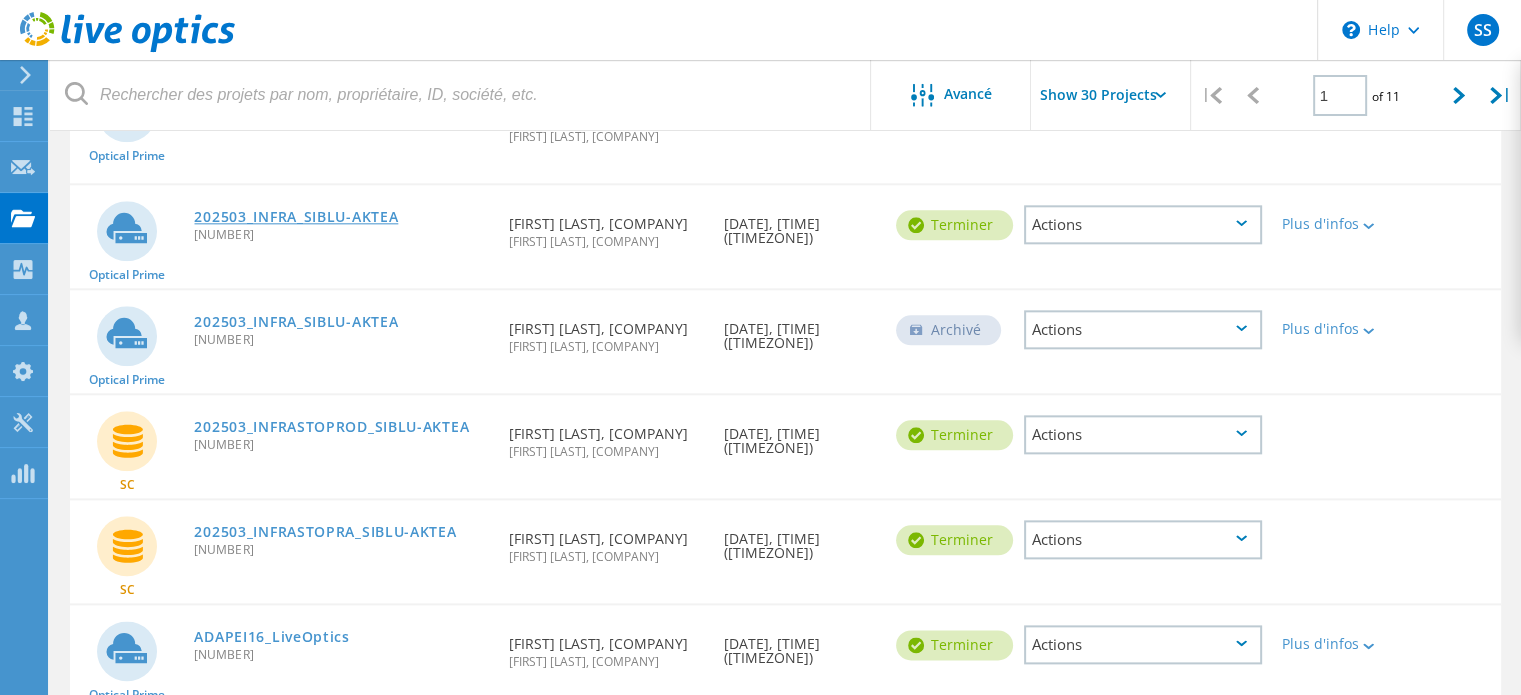click on "202503_INFRA_SIBLU-AKTEA" 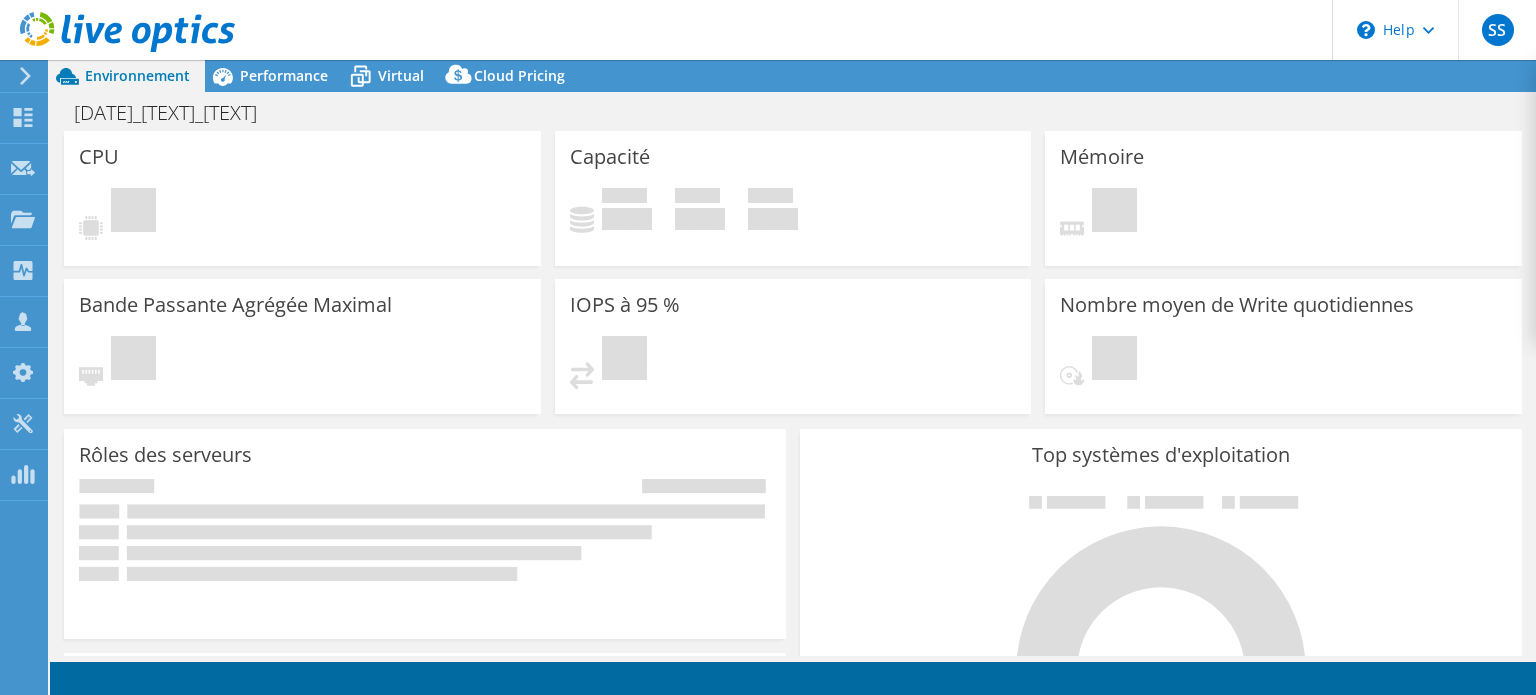 scroll, scrollTop: 0, scrollLeft: 0, axis: both 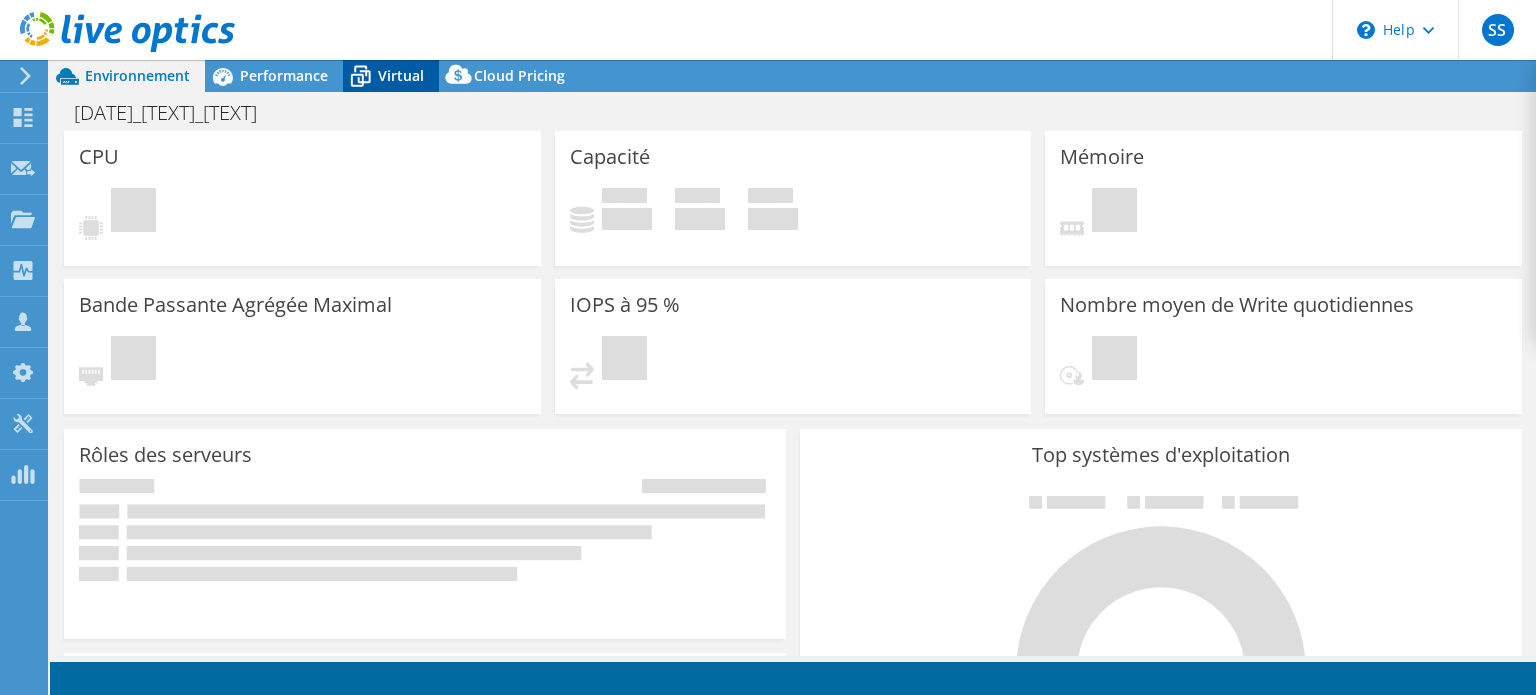 select on "EUFrankfurt" 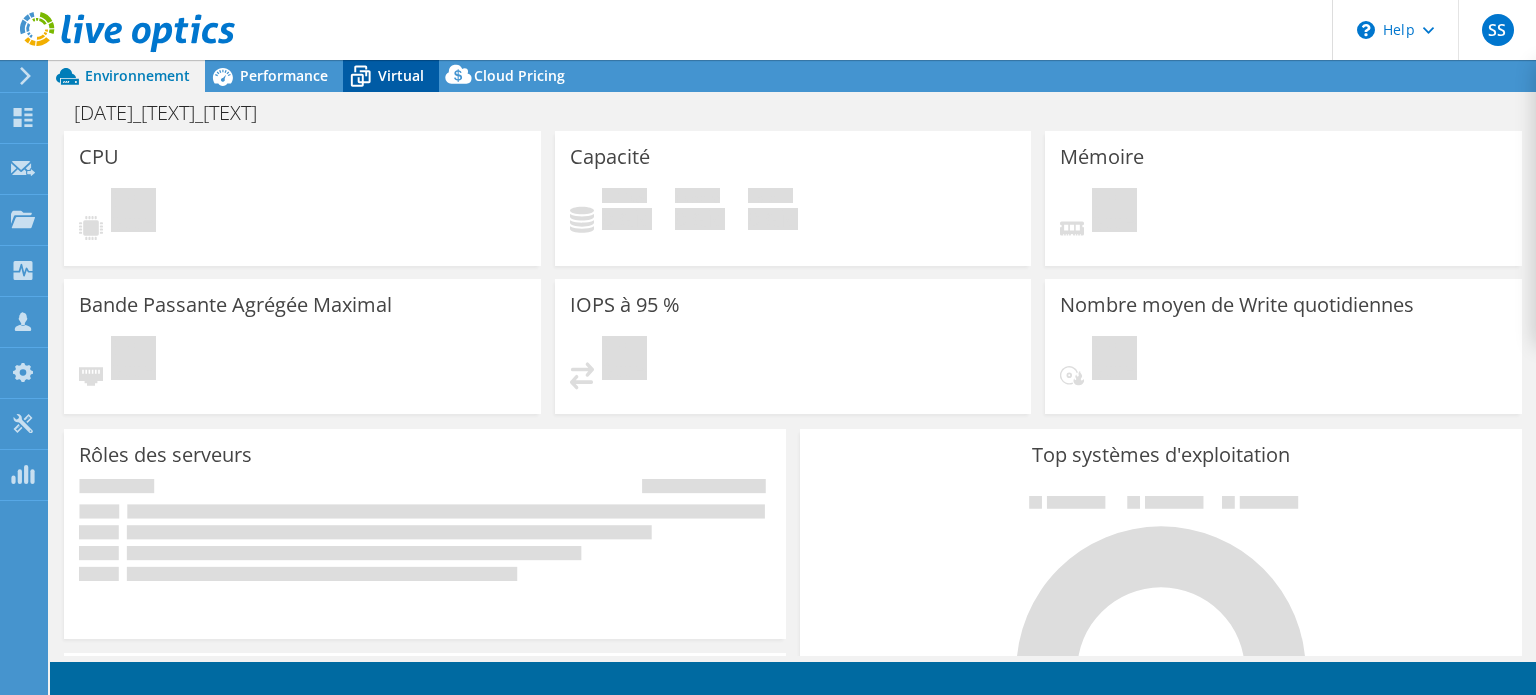click on "Virtual" at bounding box center (401, 75) 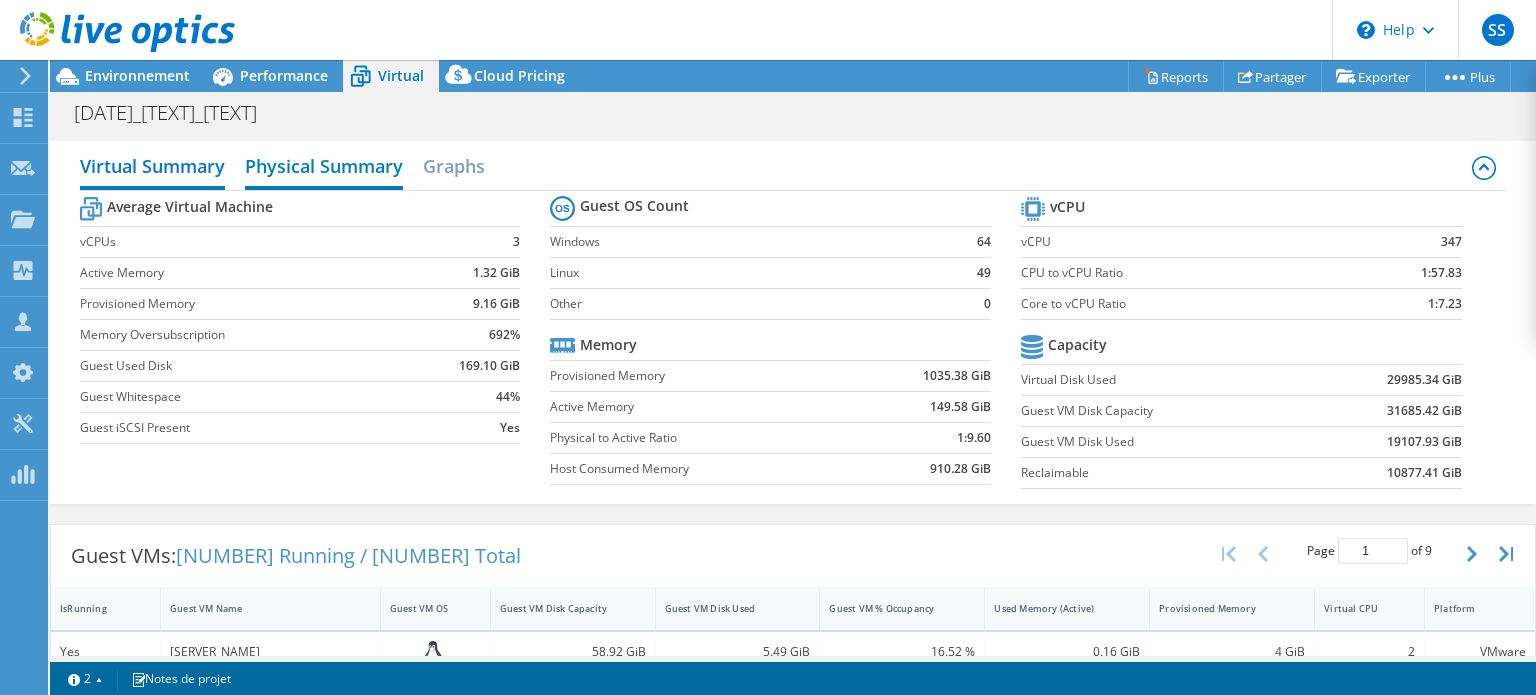 click on "Physical Summary" at bounding box center (324, 168) 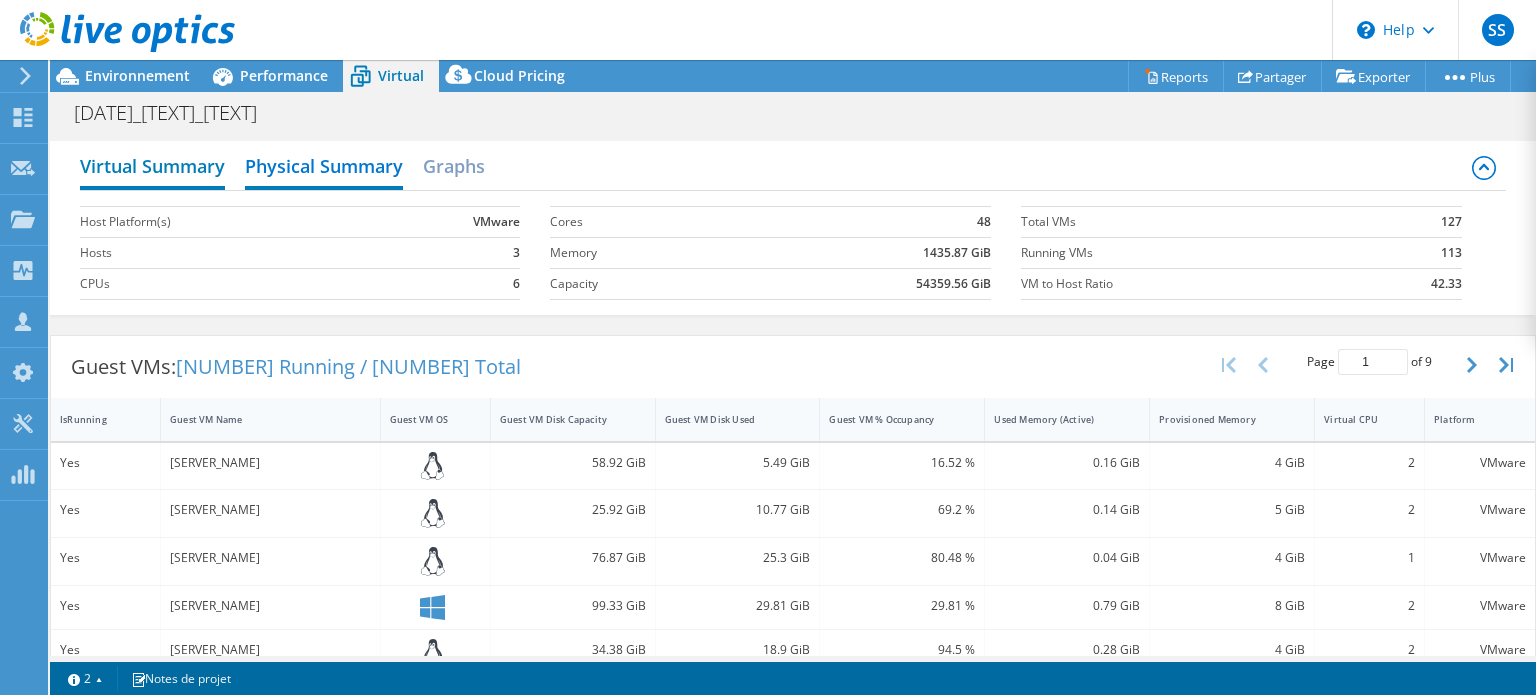 click on "Virtual Summary" at bounding box center (152, 168) 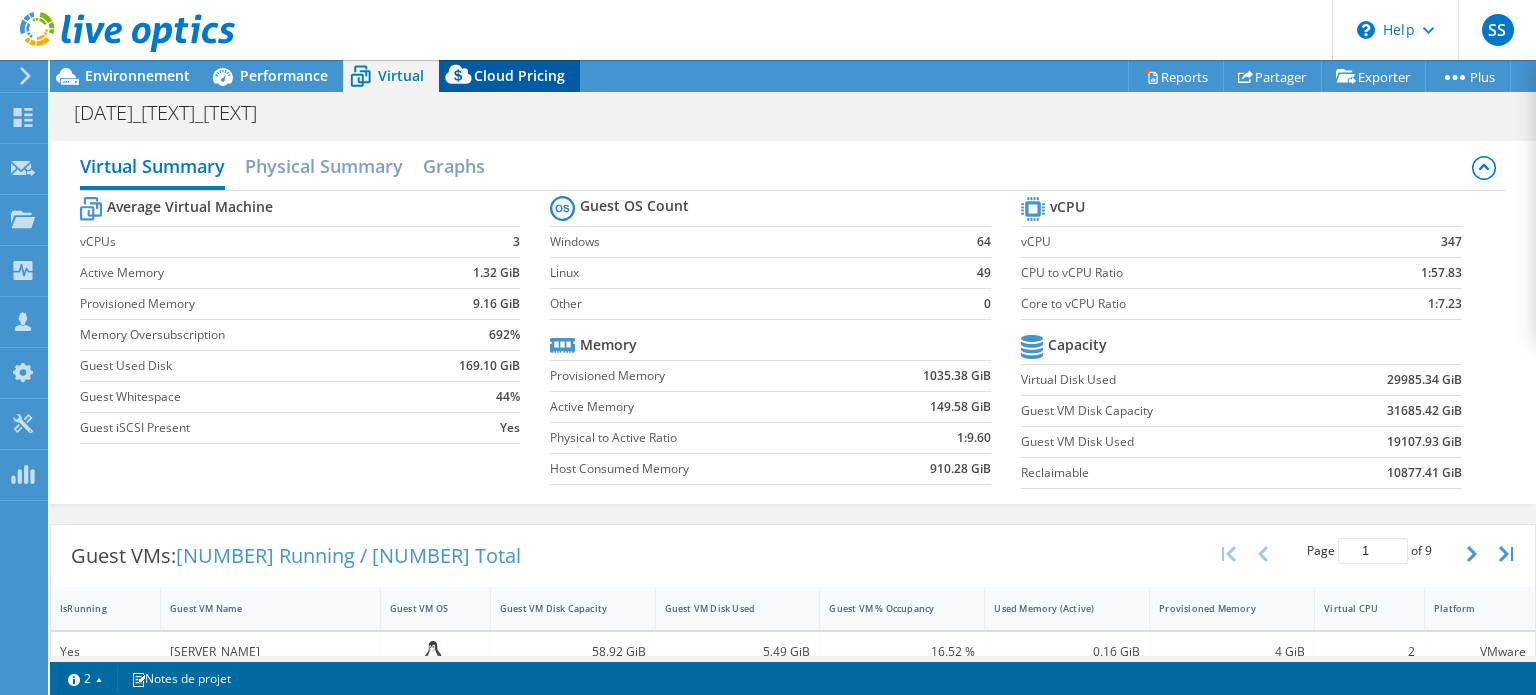 click on "Cloud Pricing" at bounding box center (509, 76) 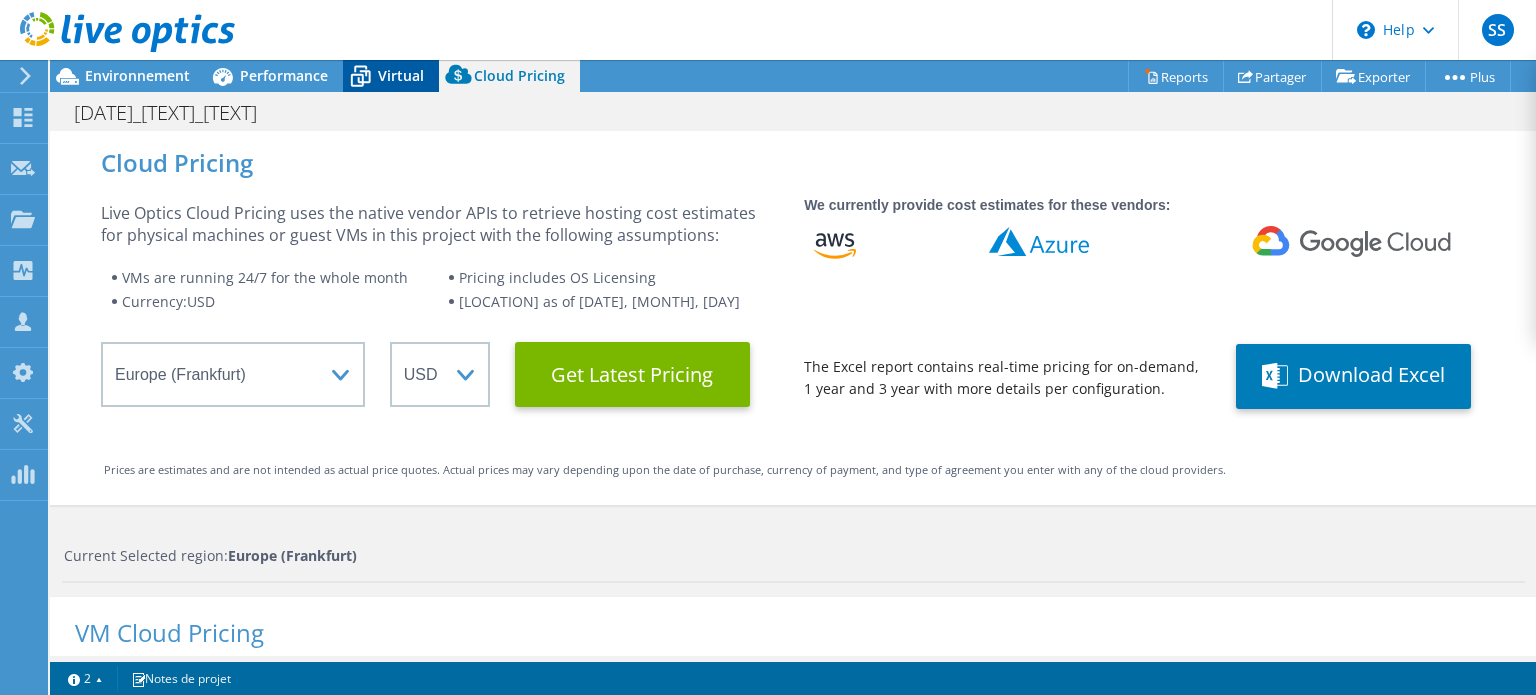 click on "Virtual" at bounding box center (401, 75) 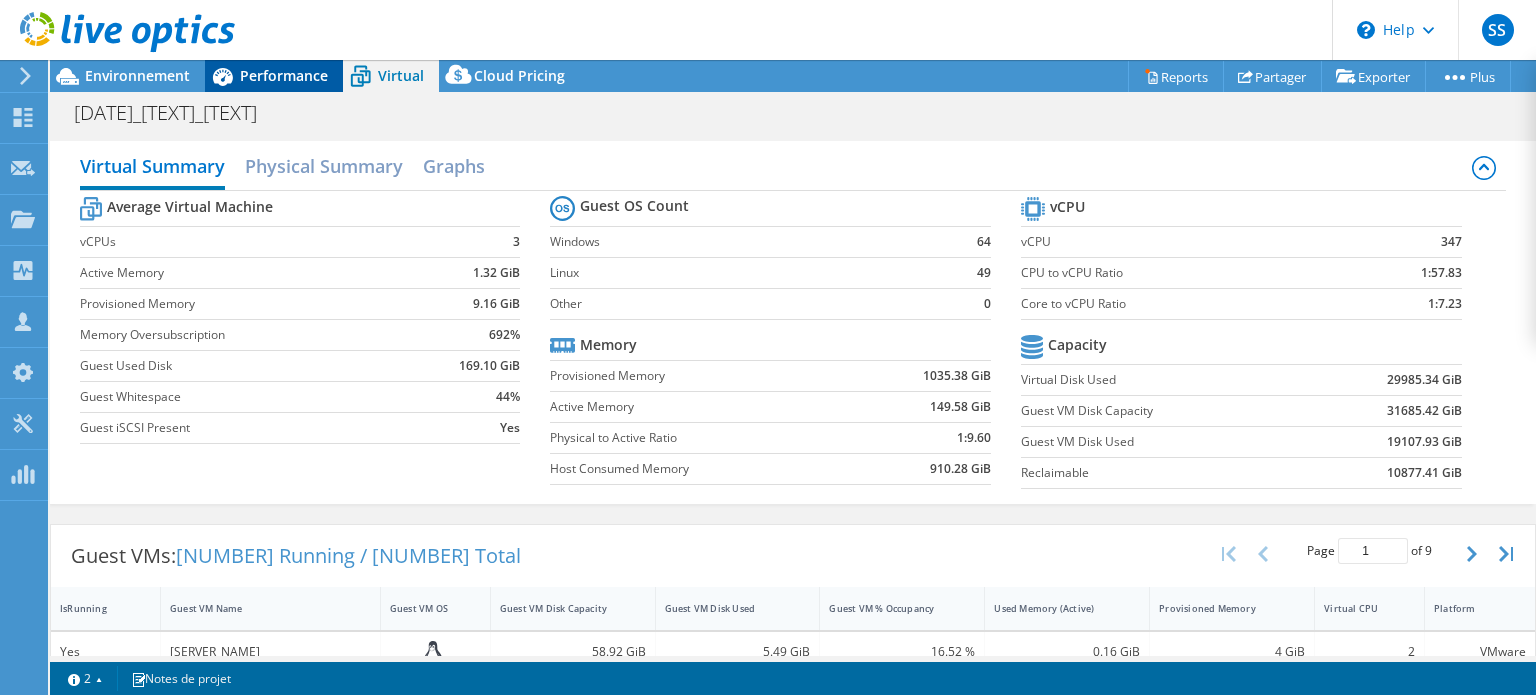 click on "Performance" at bounding box center (284, 75) 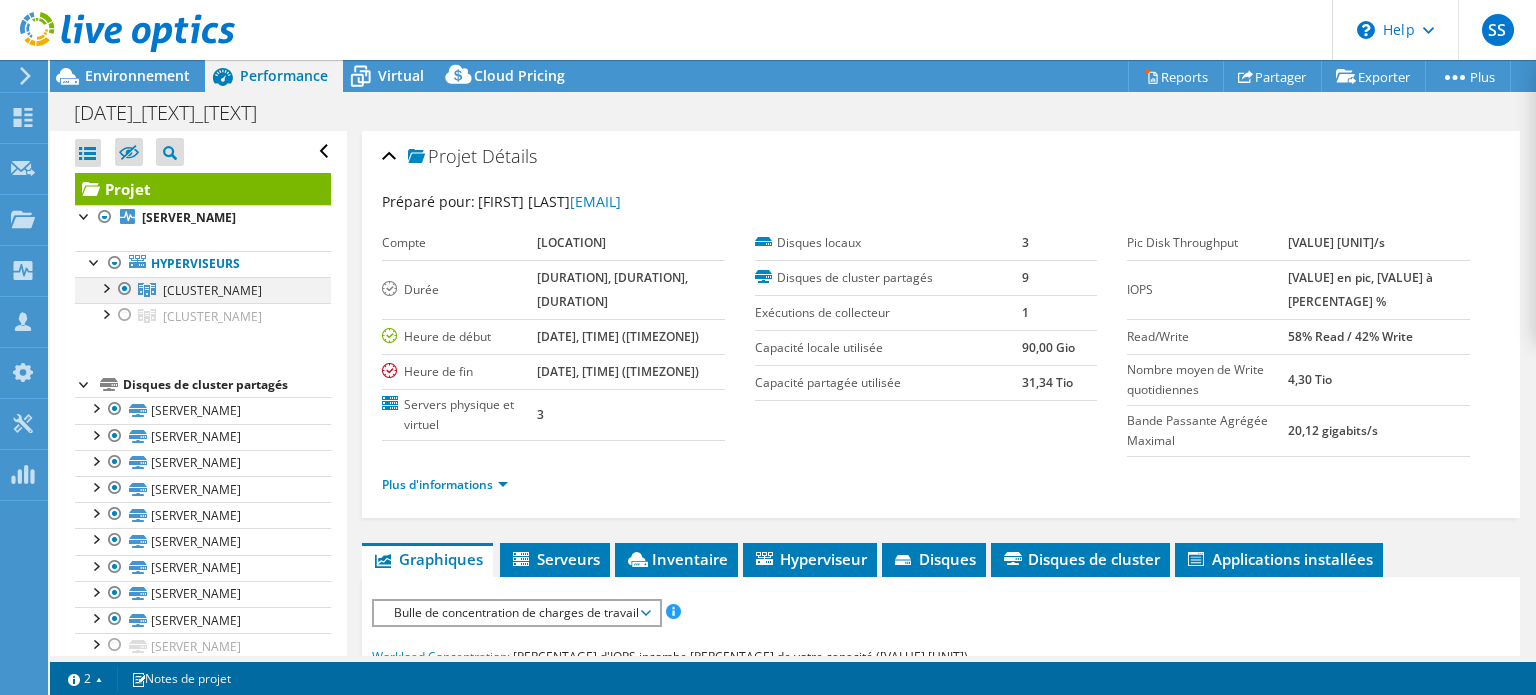 click at bounding box center [105, 287] 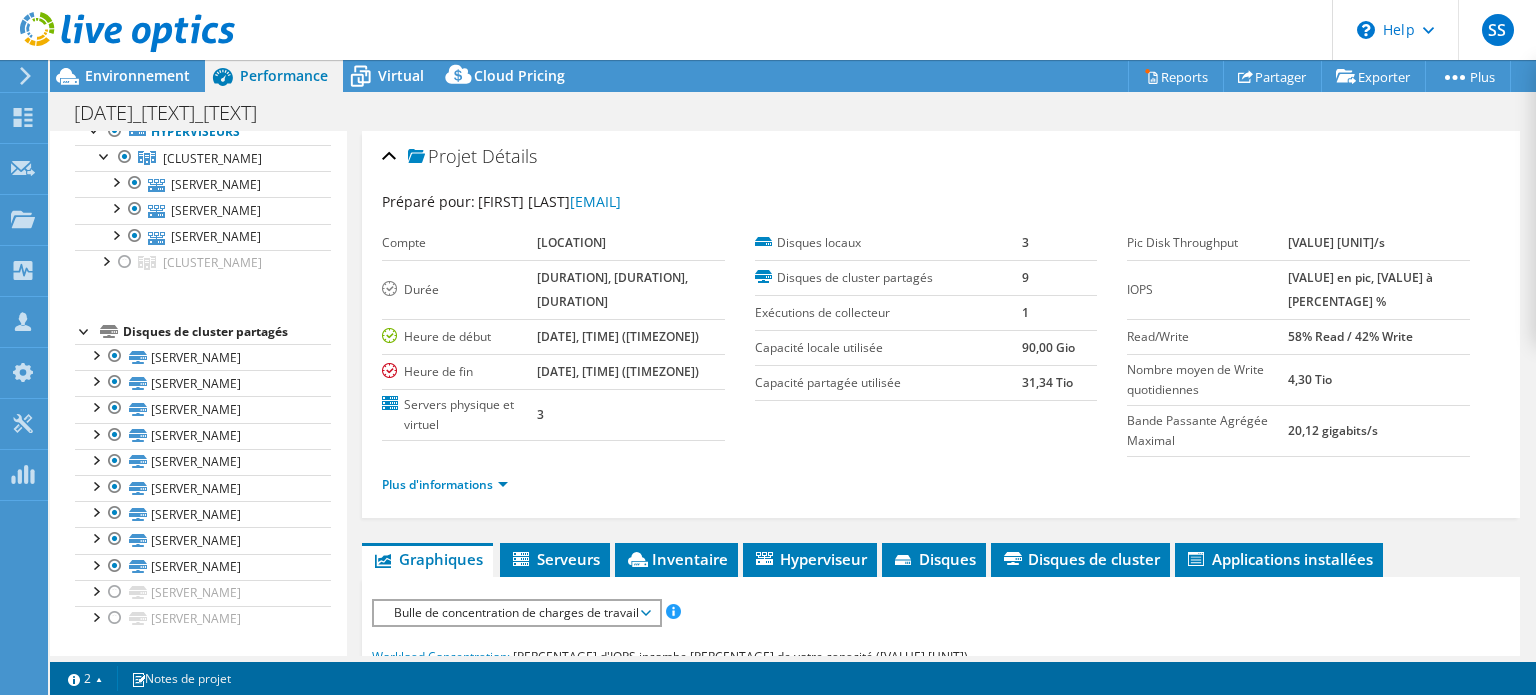 scroll, scrollTop: 0, scrollLeft: 0, axis: both 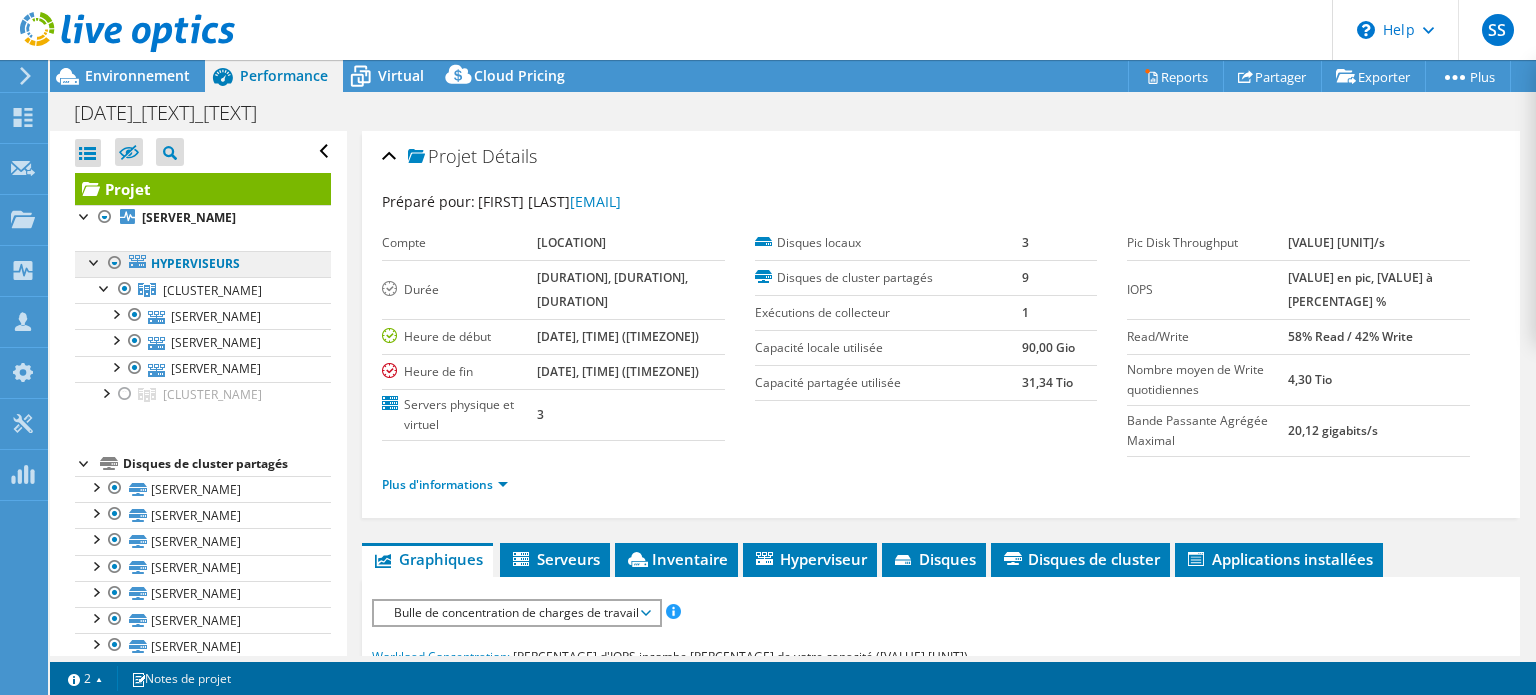 click on "Hyperviseurs" at bounding box center [203, 264] 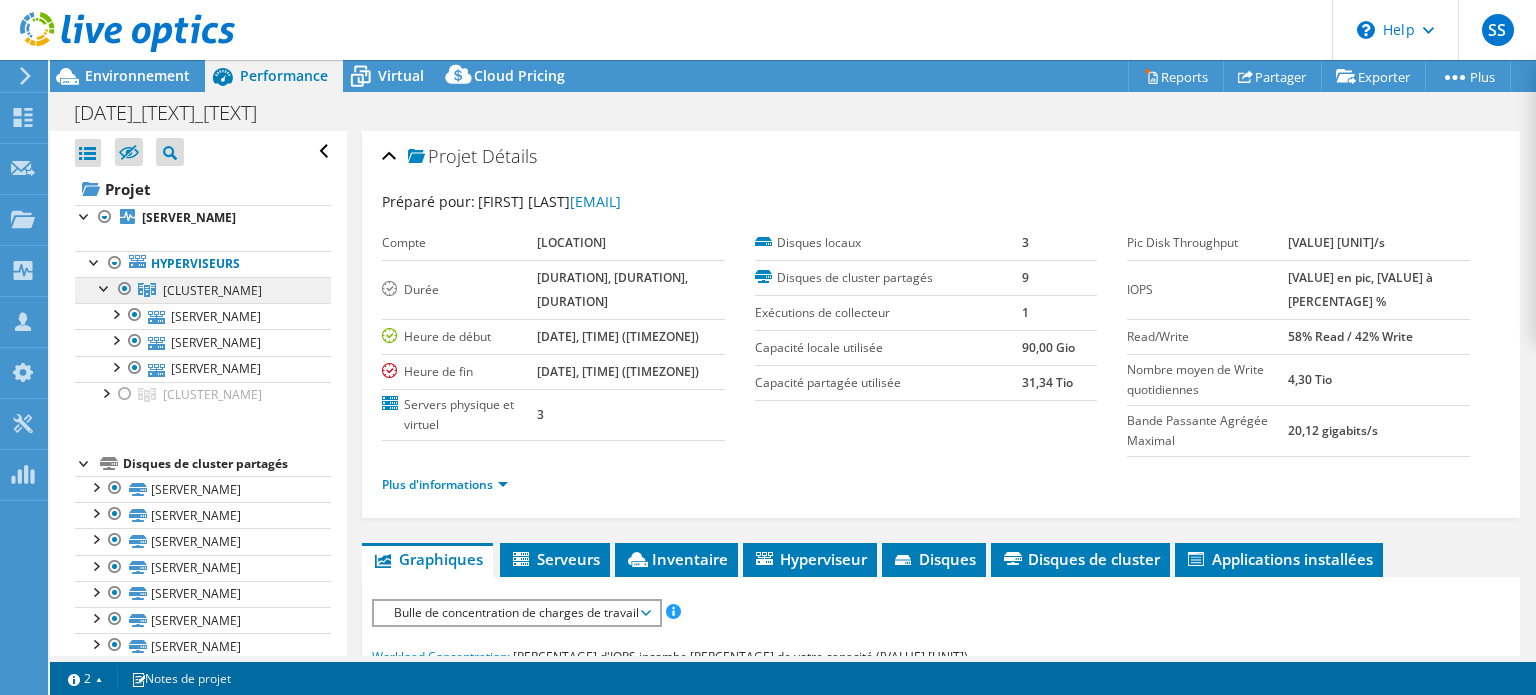 click on "Cluster-PROD" at bounding box center [212, 290] 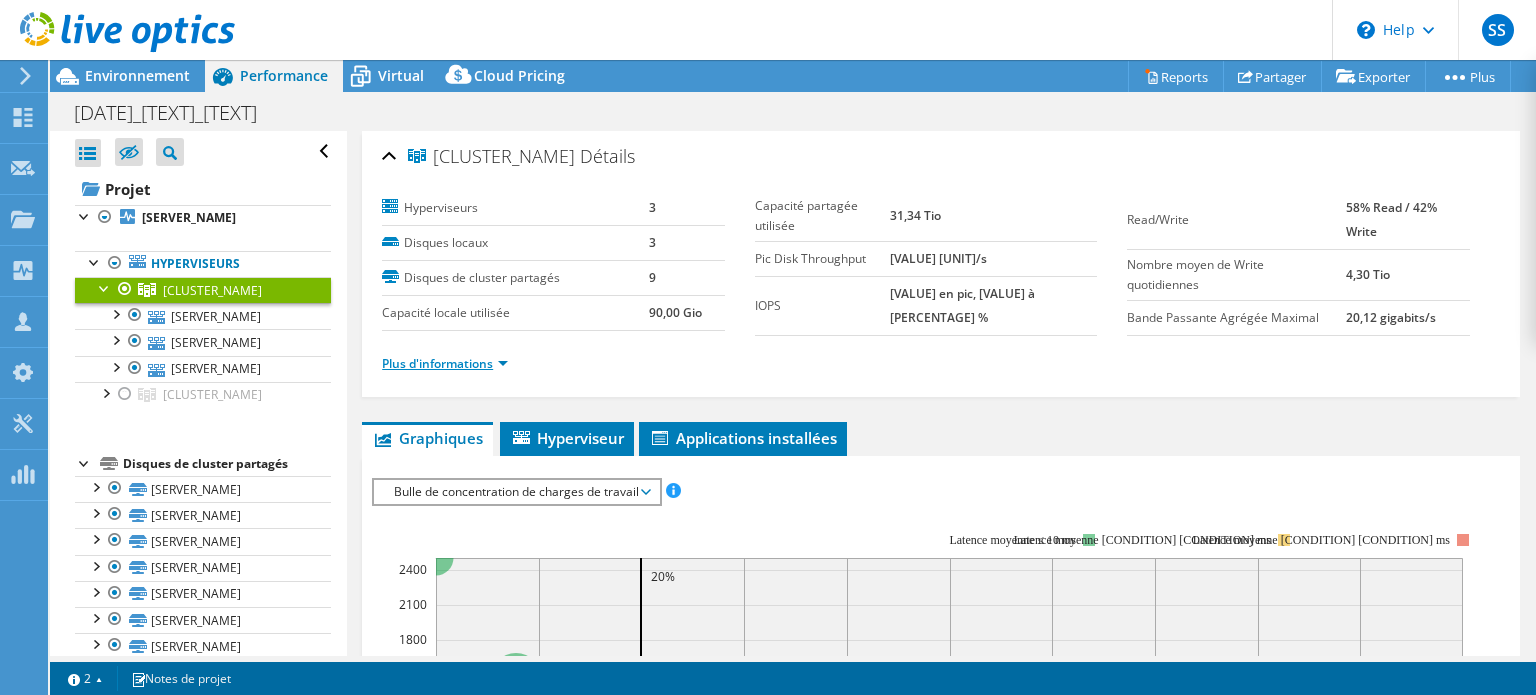 click on "Plus d'informations" at bounding box center [445, 363] 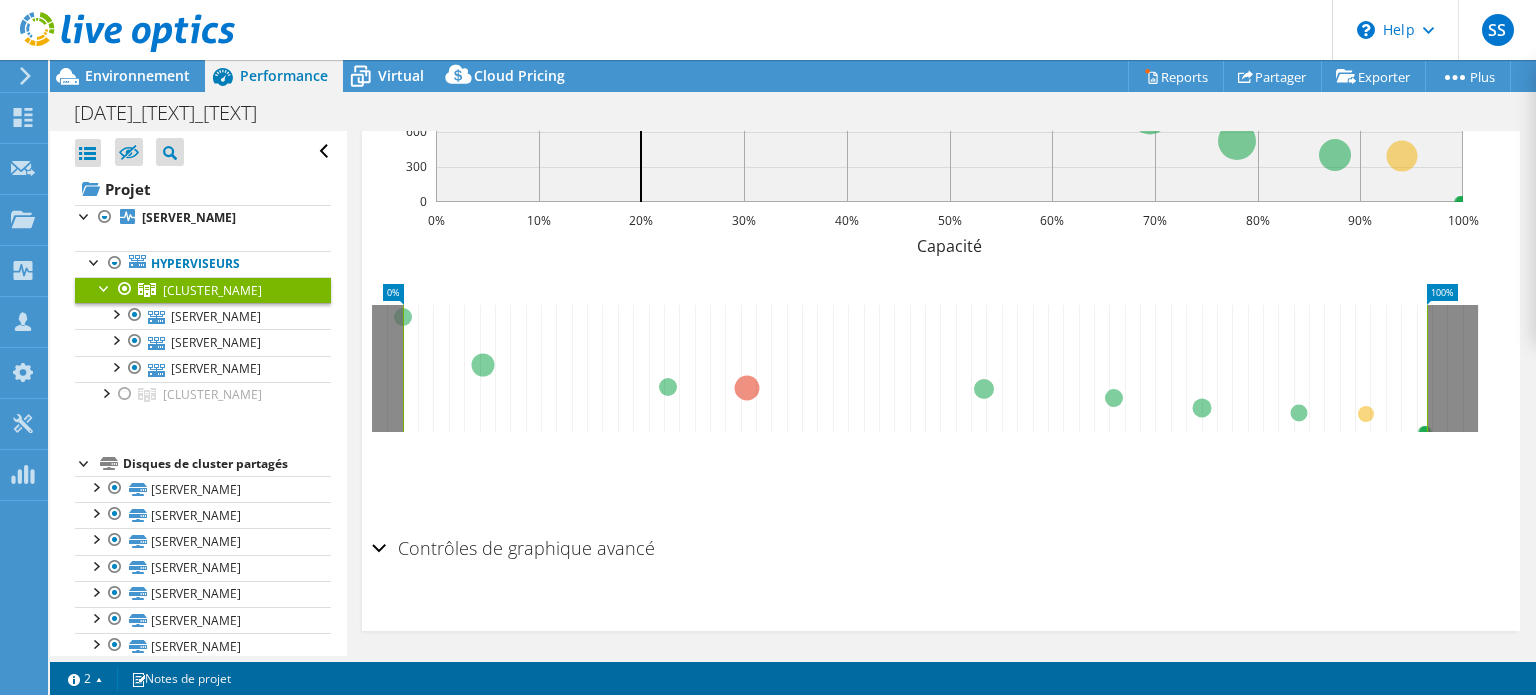 scroll, scrollTop: 1211, scrollLeft: 0, axis: vertical 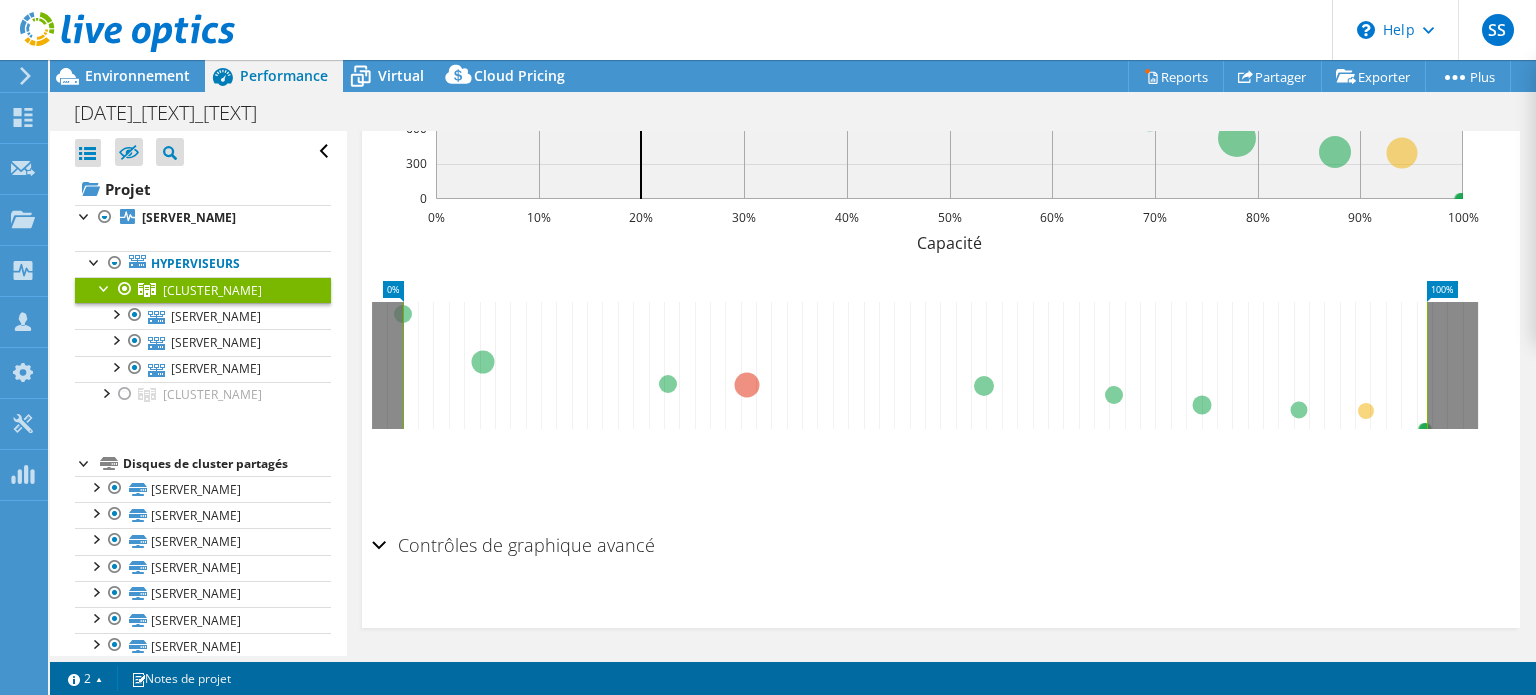 click on "Contrôles de graphique avancé" at bounding box center (513, 545) 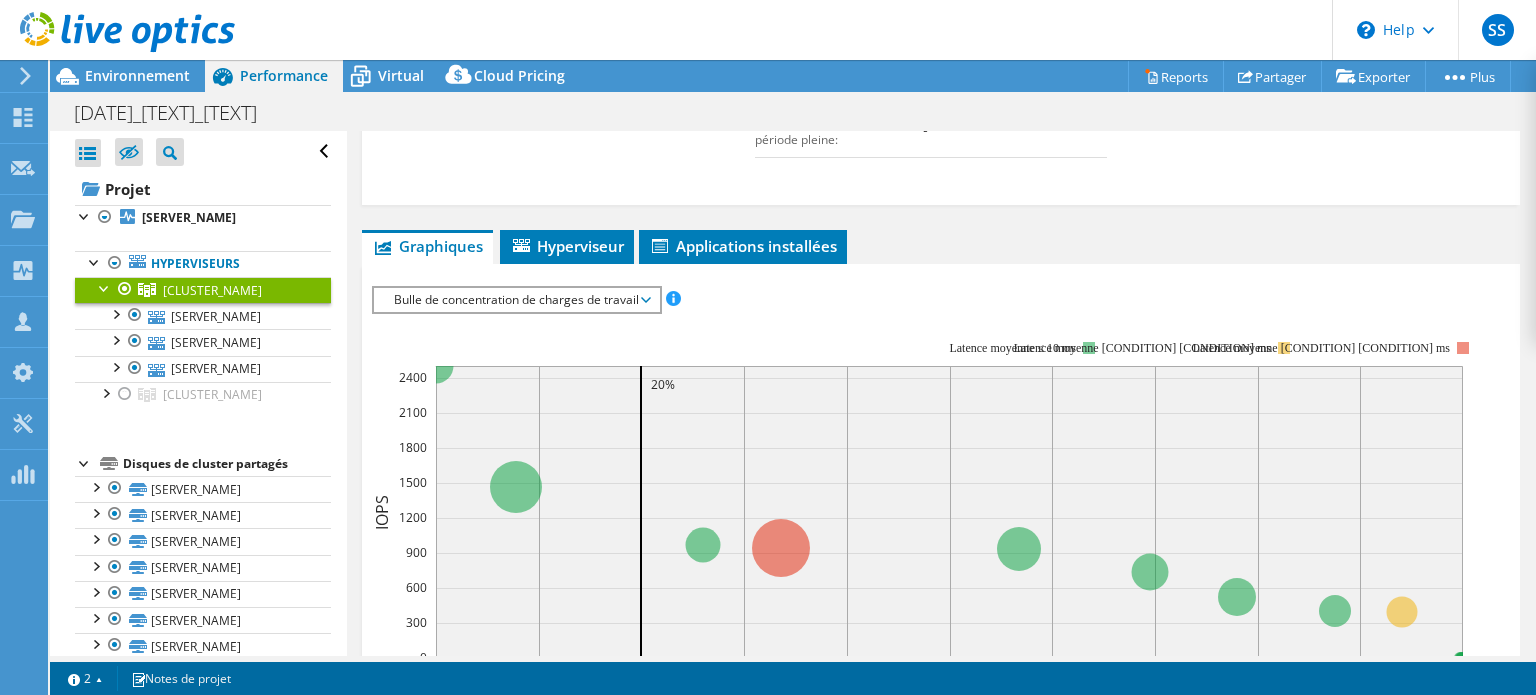 scroll, scrollTop: 292, scrollLeft: 0, axis: vertical 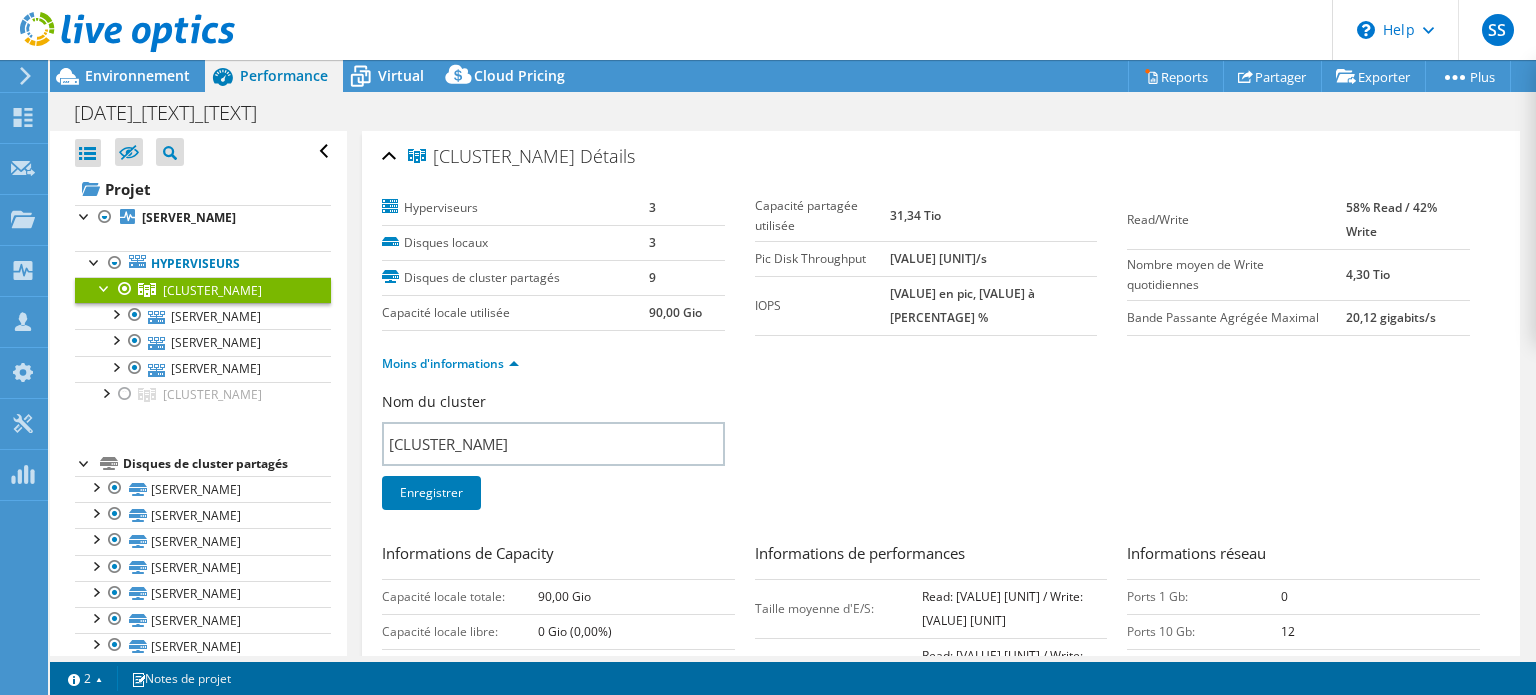 click at bounding box center (117, 33) 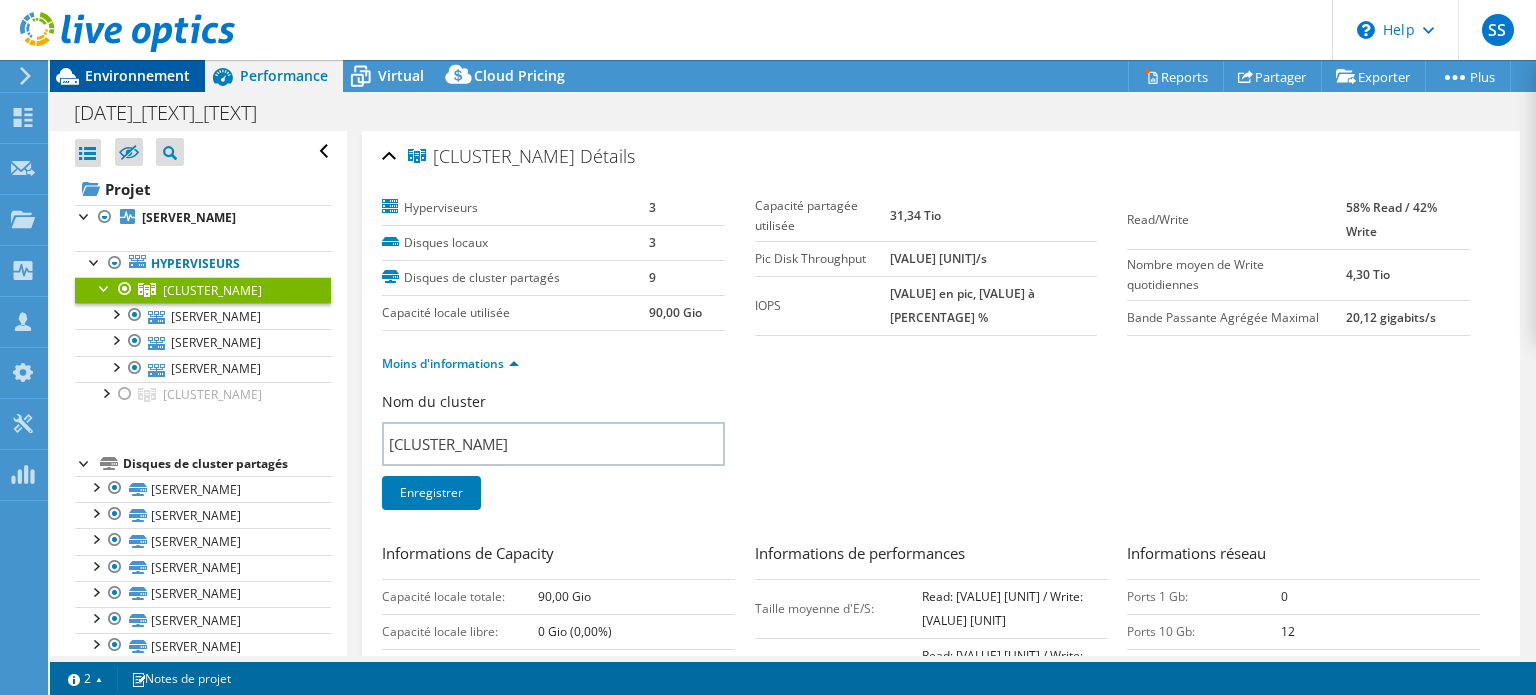 click on "Environnement" at bounding box center (137, 75) 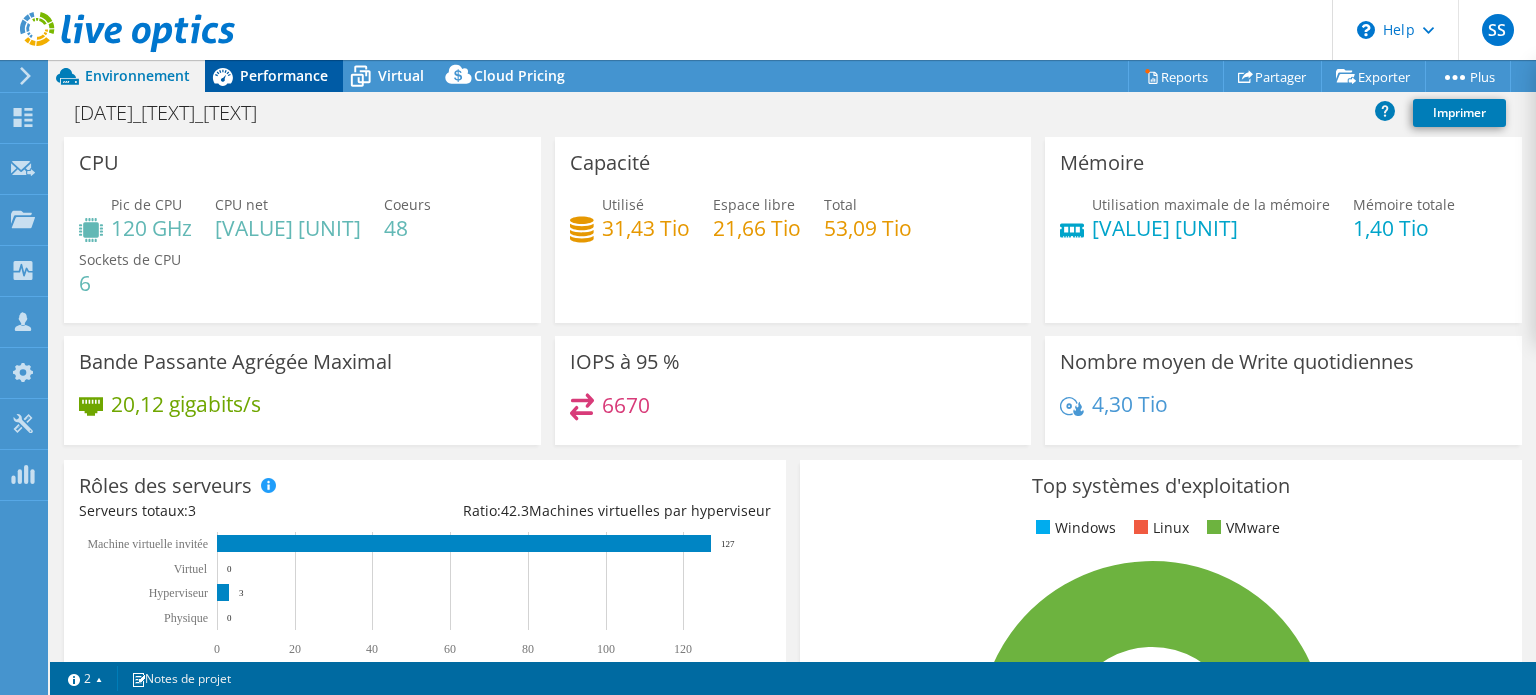 click on "Performance" at bounding box center (274, 76) 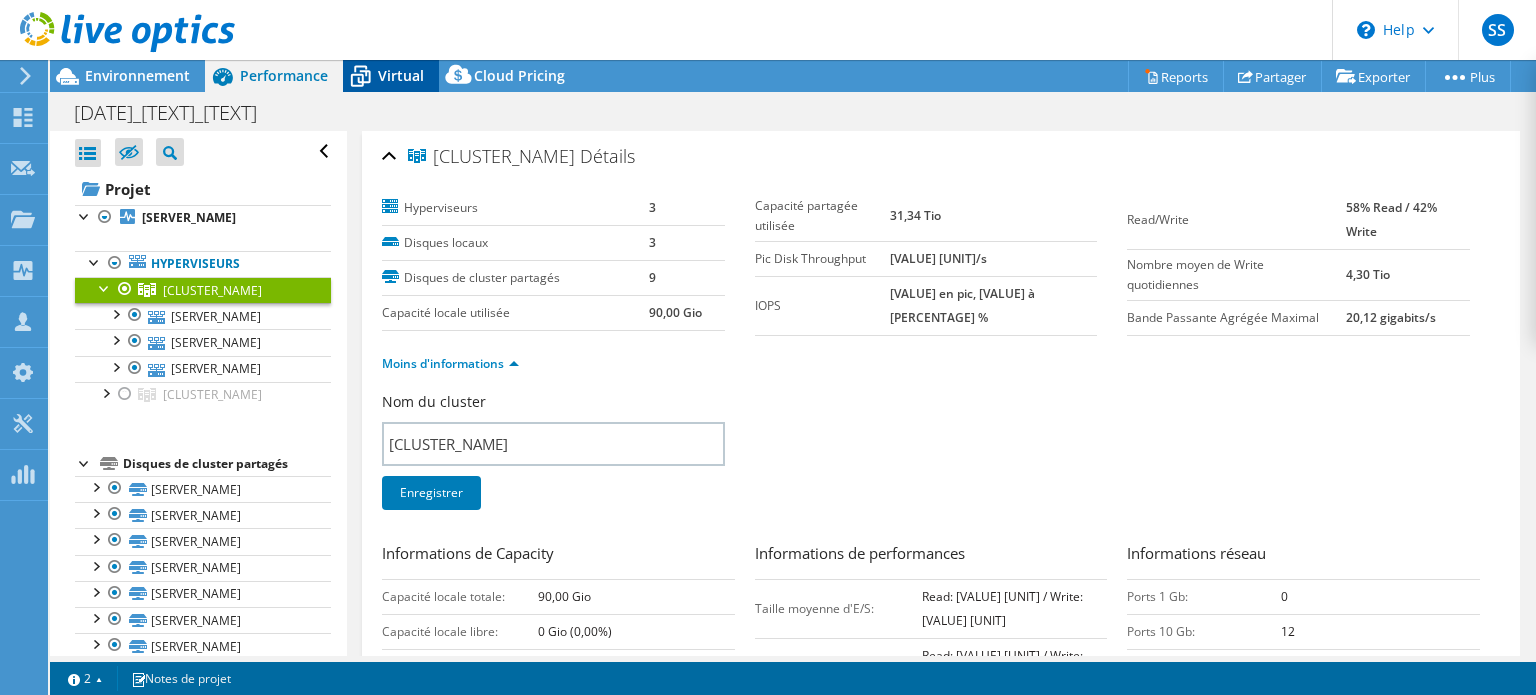 click 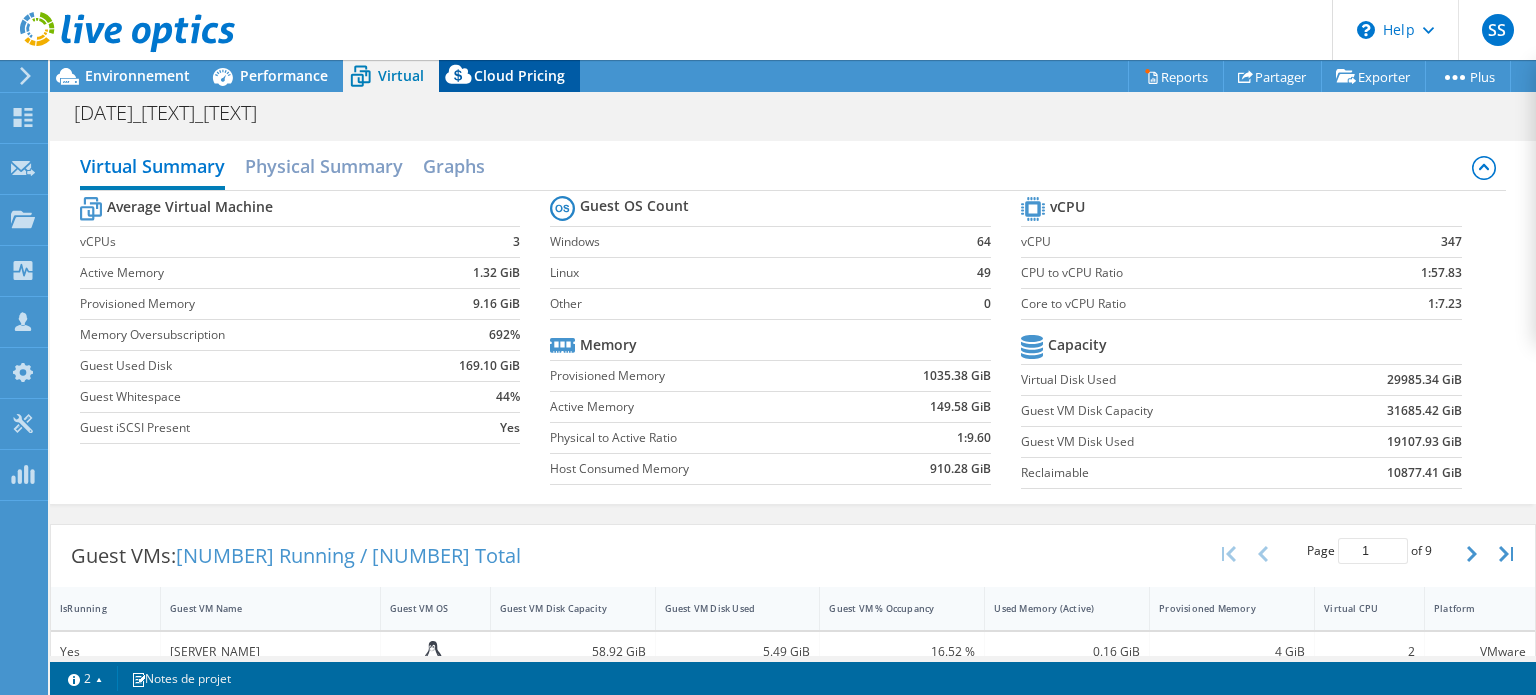 click on "Cloud Pricing" at bounding box center (509, 76) 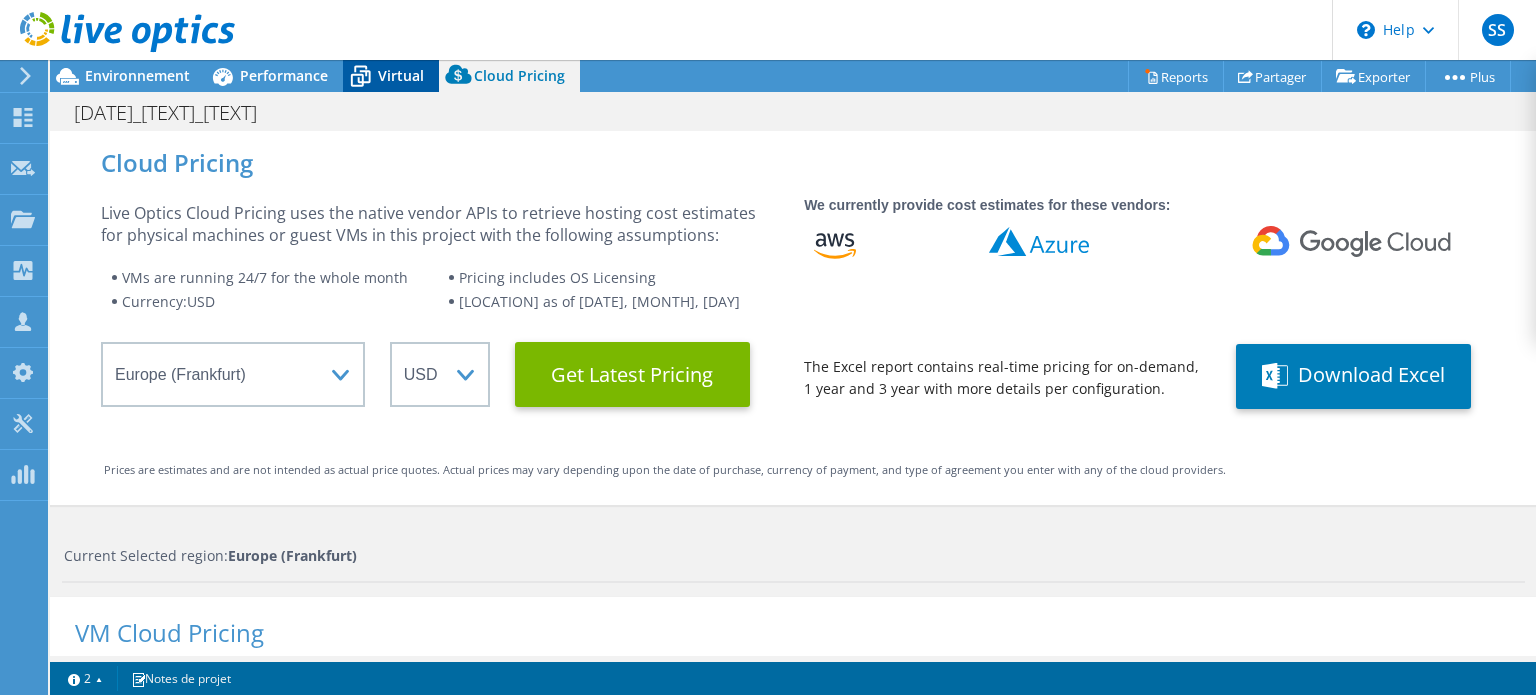 click on "Virtual" at bounding box center (391, 76) 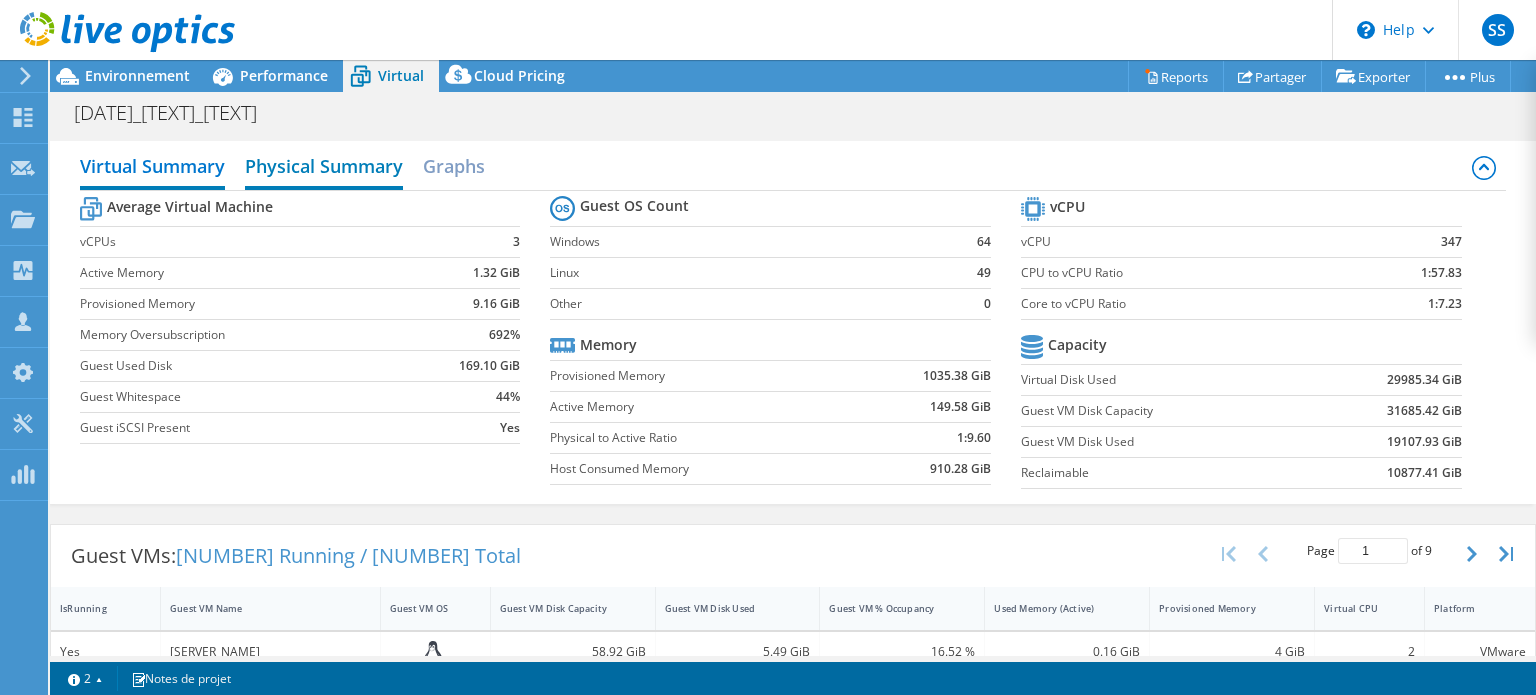 click on "Physical Summary" at bounding box center (324, 168) 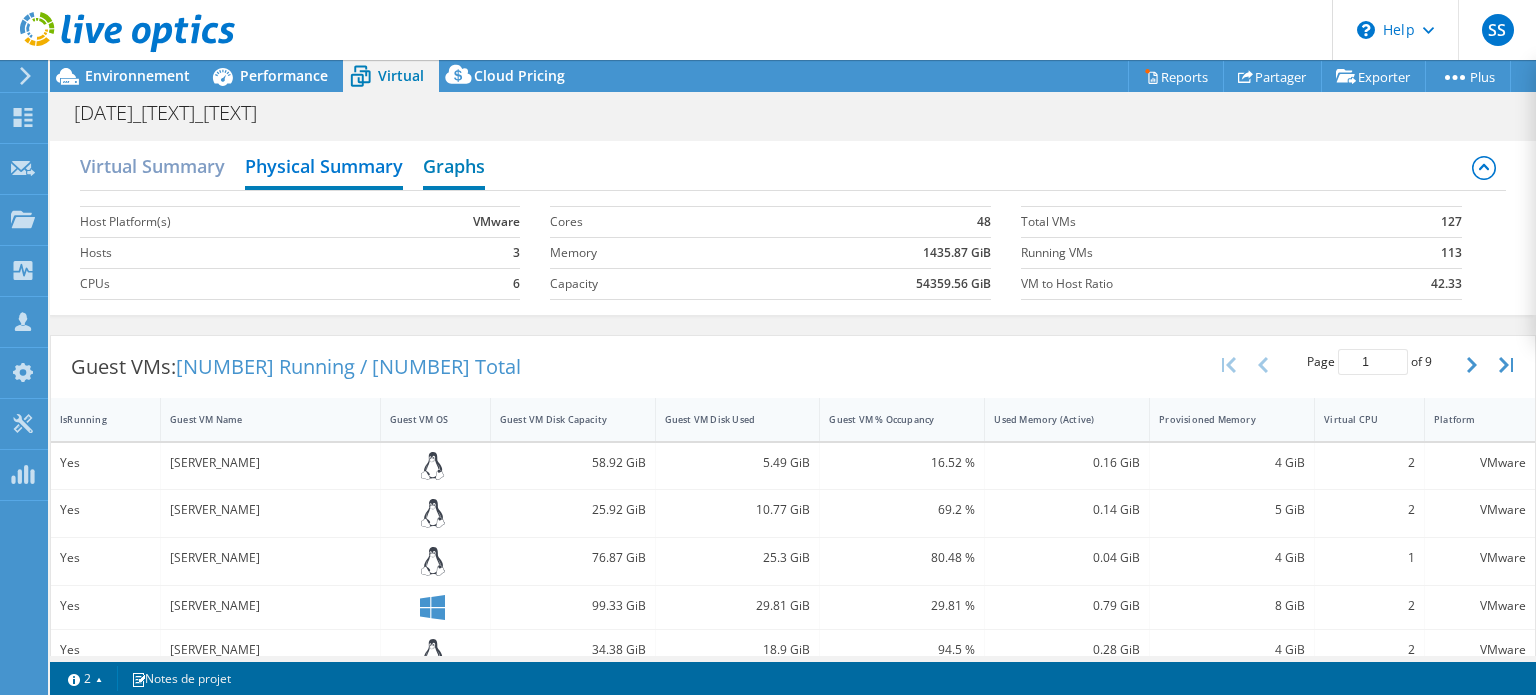 click on "Graphs" at bounding box center [454, 168] 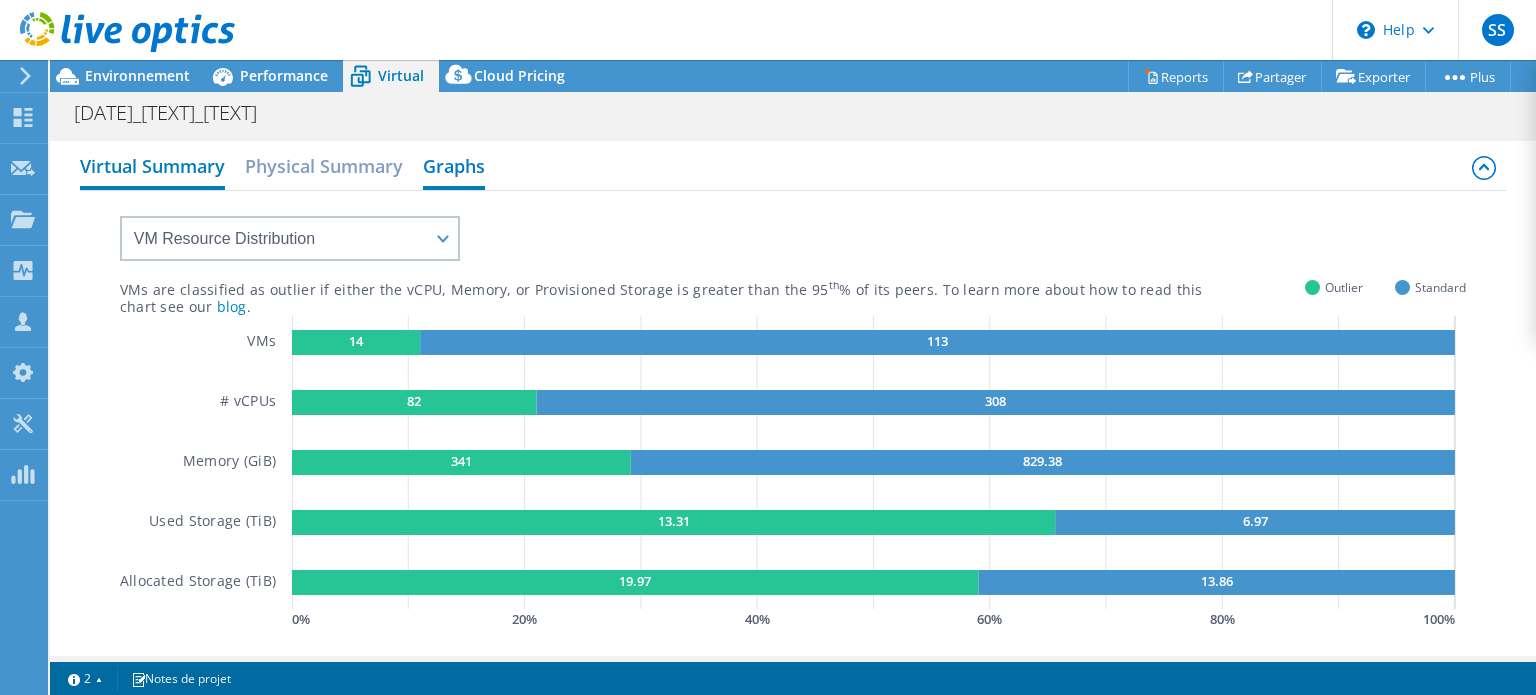 click on "Virtual Summary" at bounding box center (152, 168) 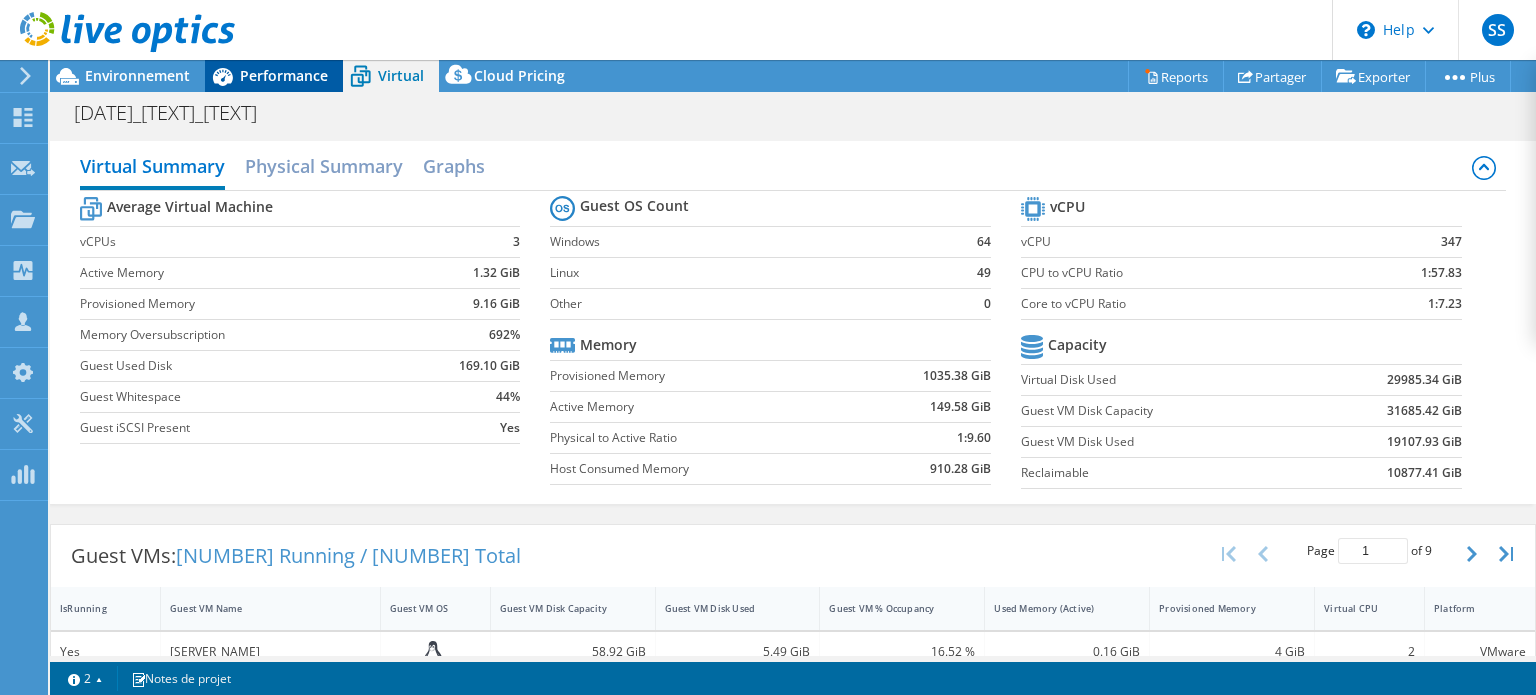 click on "Performance" at bounding box center (274, 76) 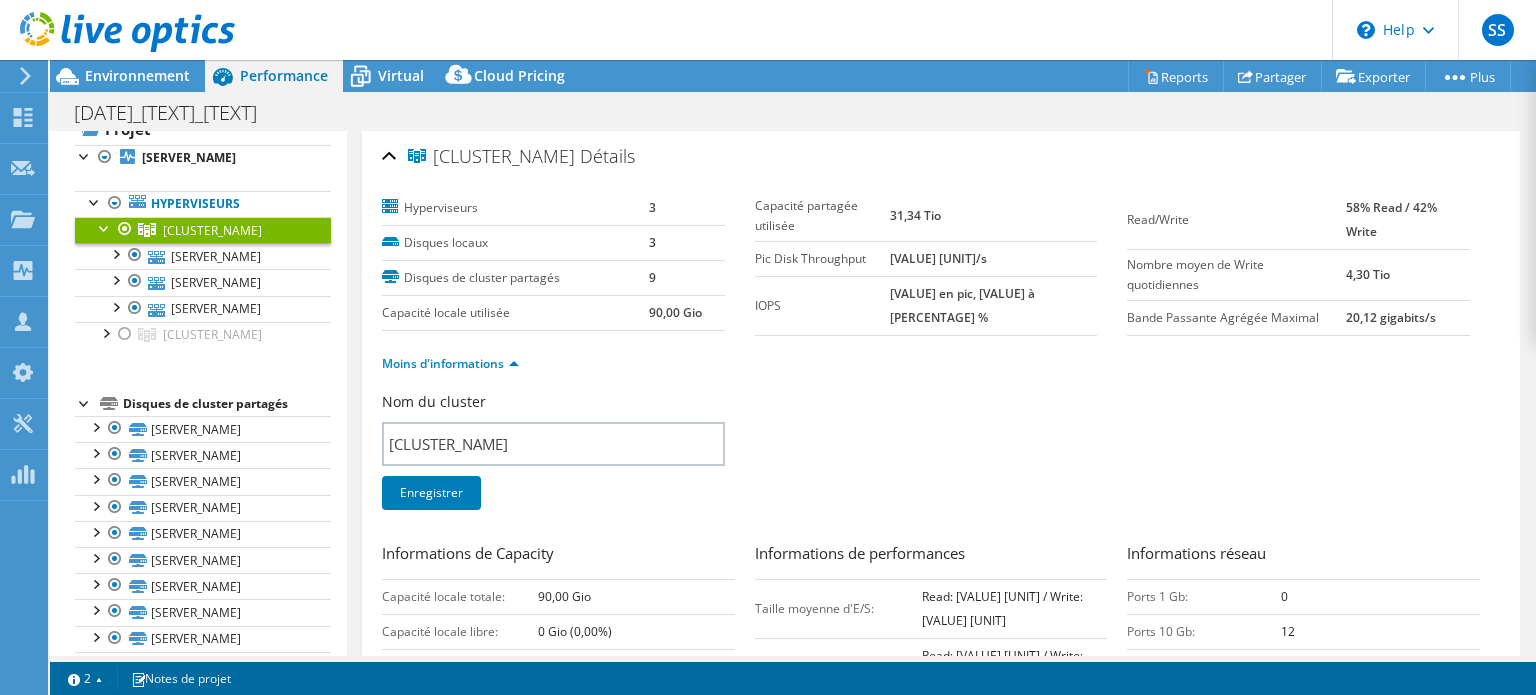 scroll, scrollTop: 200, scrollLeft: 0, axis: vertical 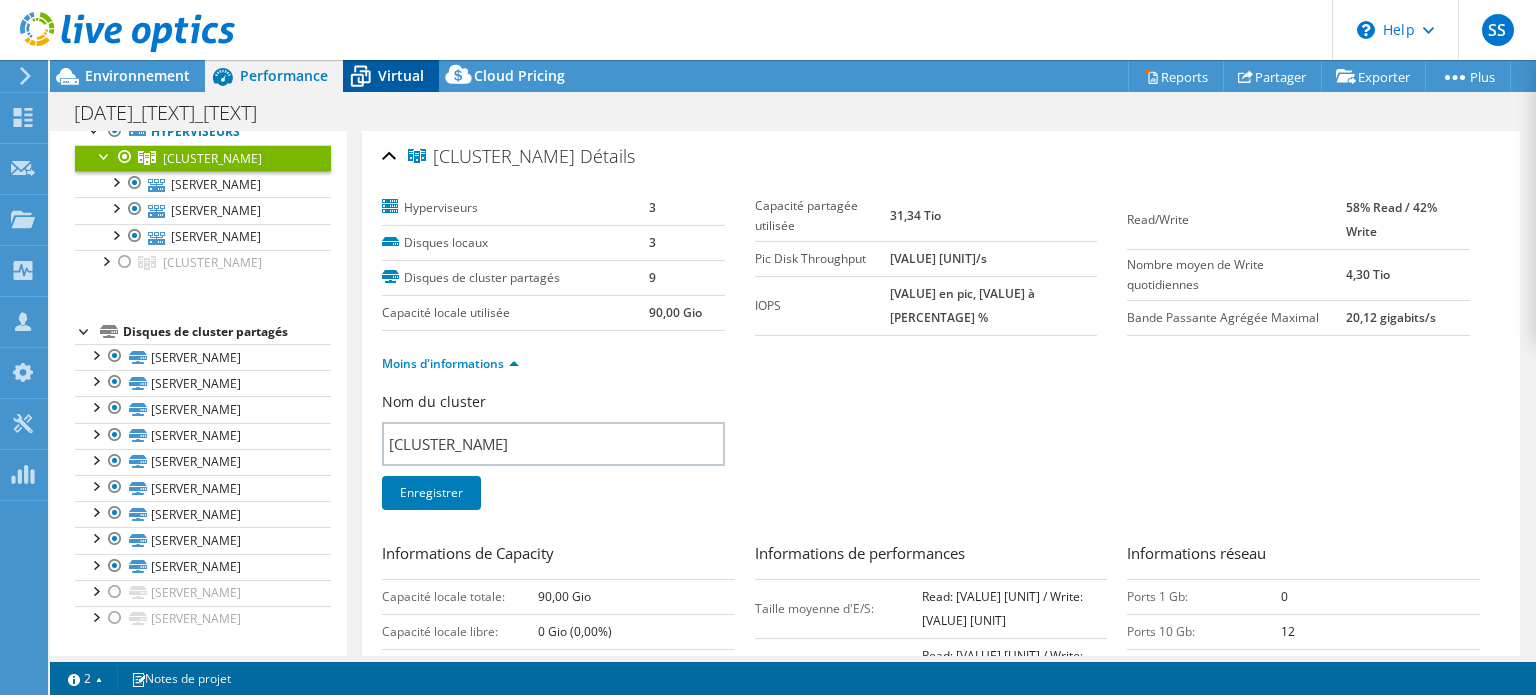 click on "Virtual" at bounding box center [401, 75] 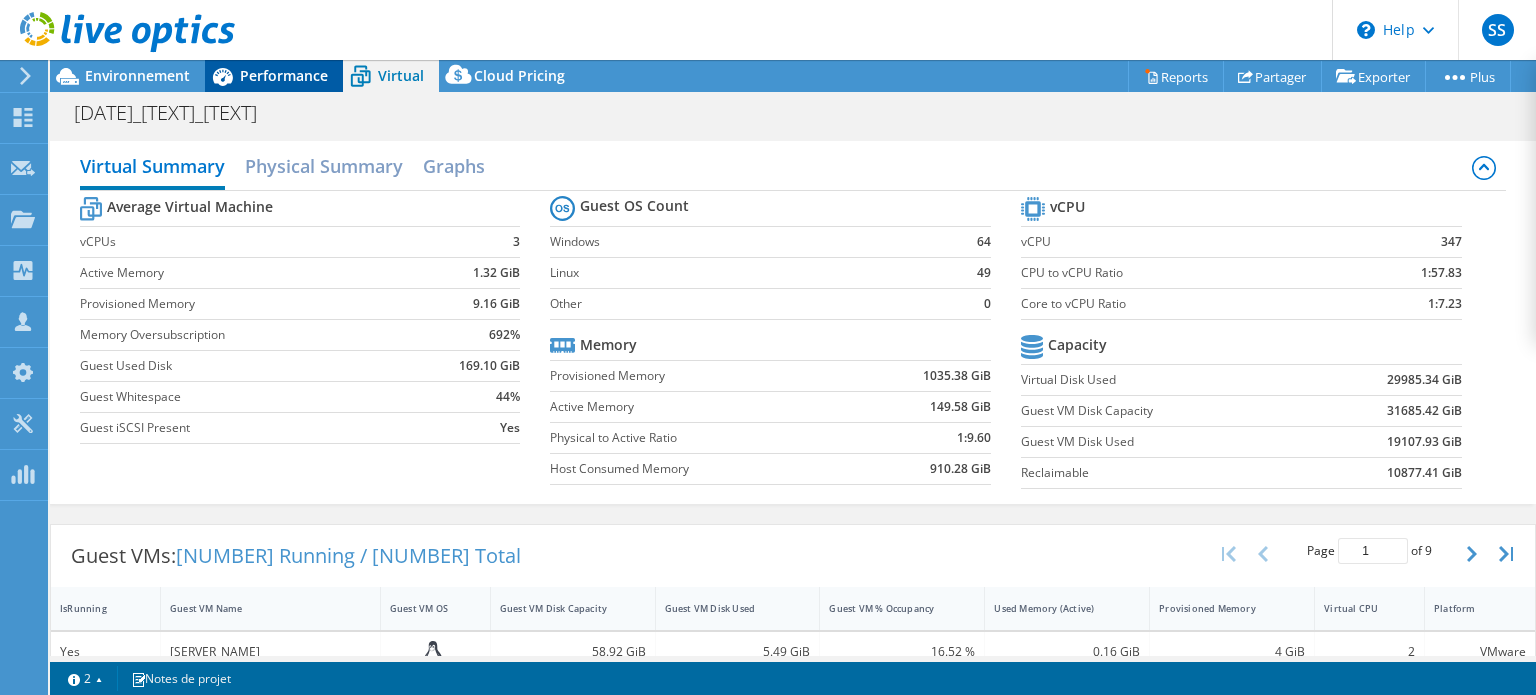 click on "Performance" at bounding box center (284, 75) 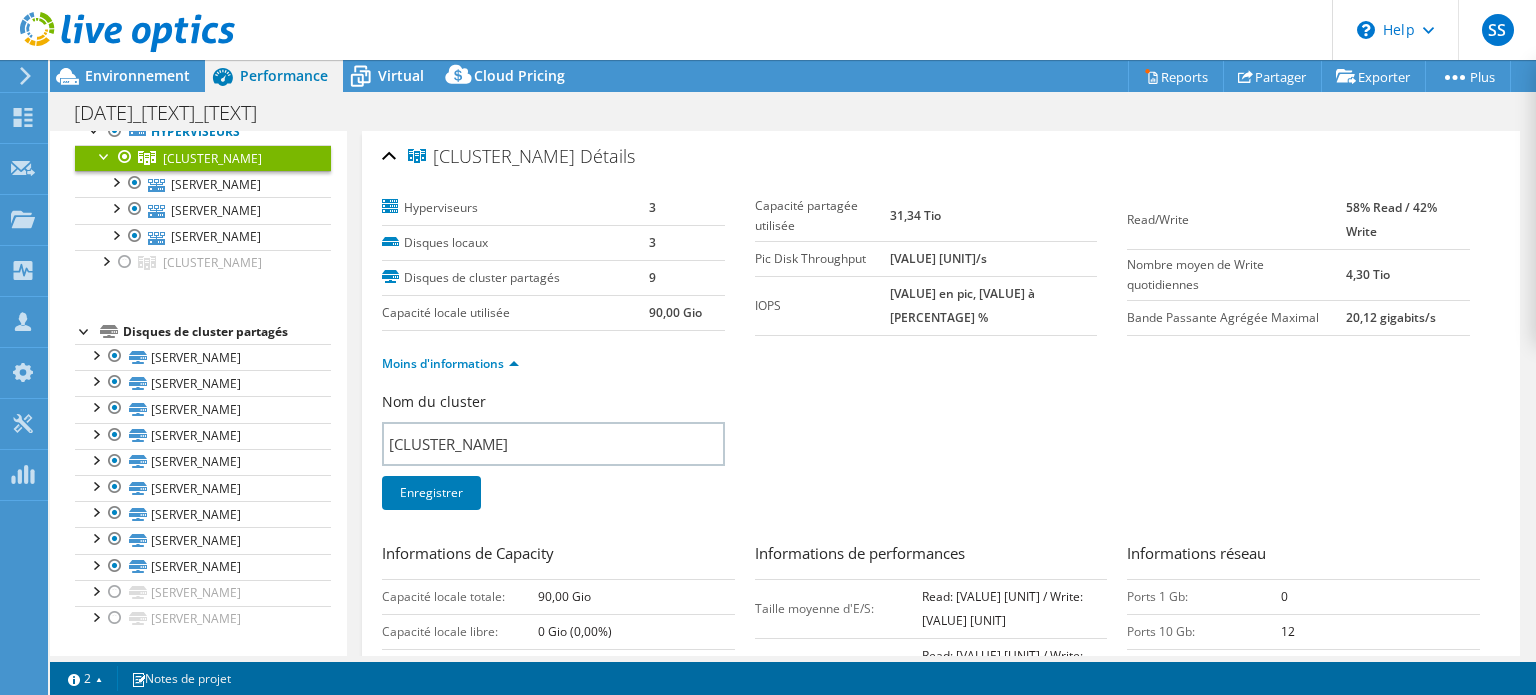 scroll, scrollTop: 0, scrollLeft: 0, axis: both 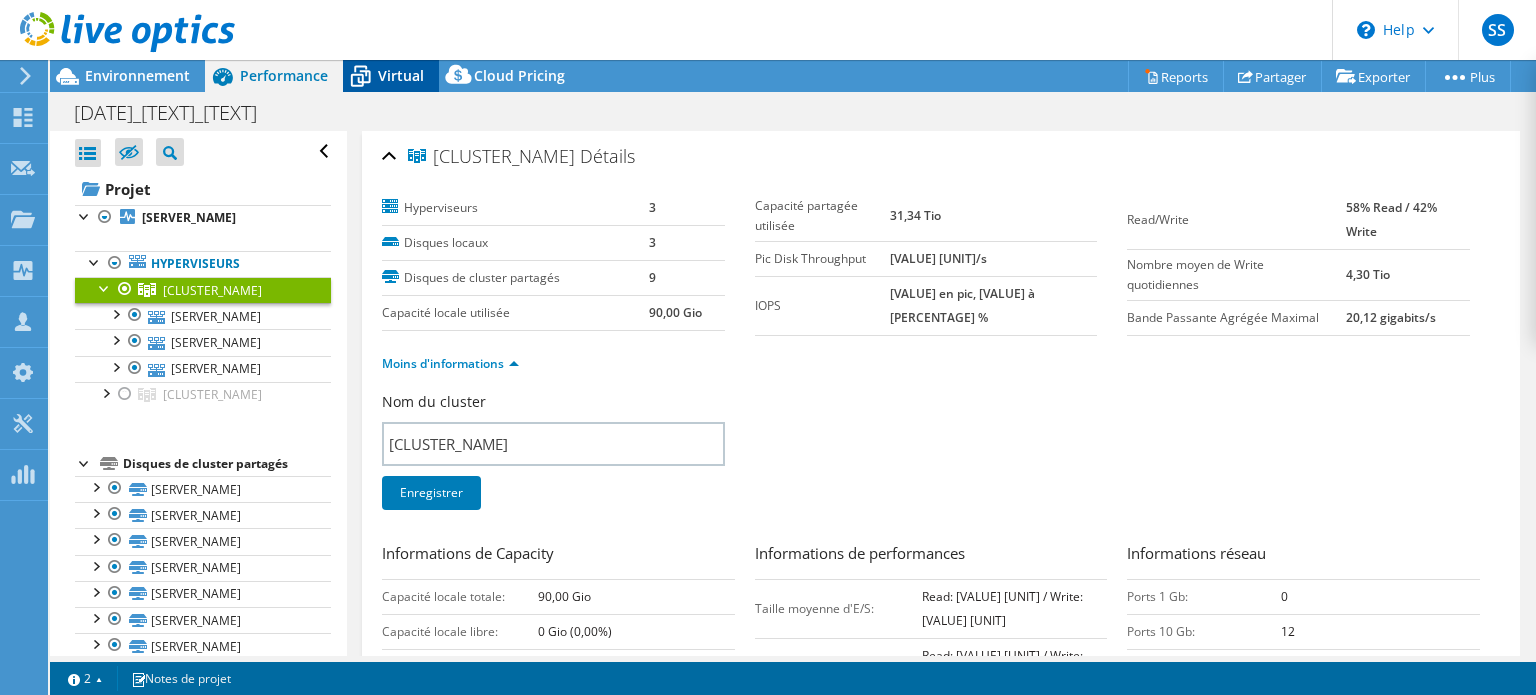 click on "Virtual" at bounding box center (401, 75) 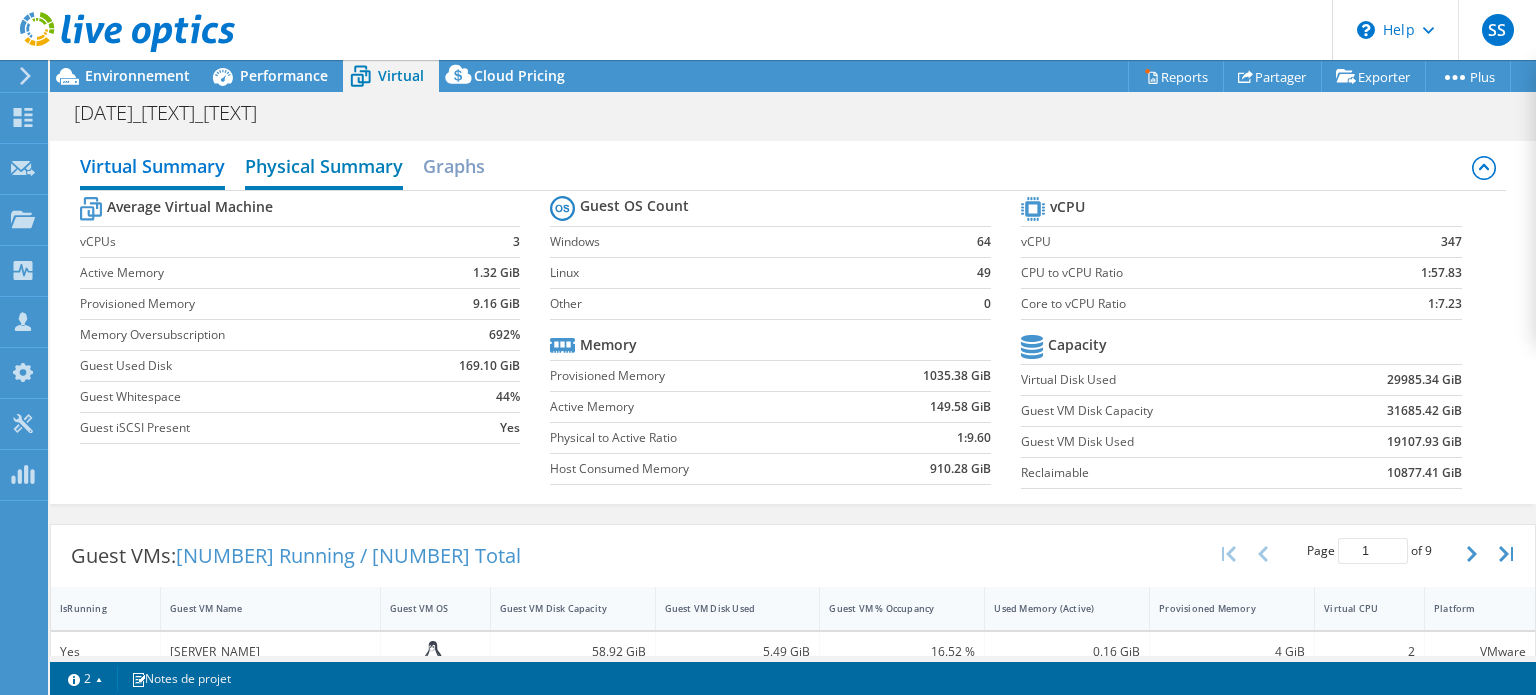 click on "Physical Summary" at bounding box center [324, 168] 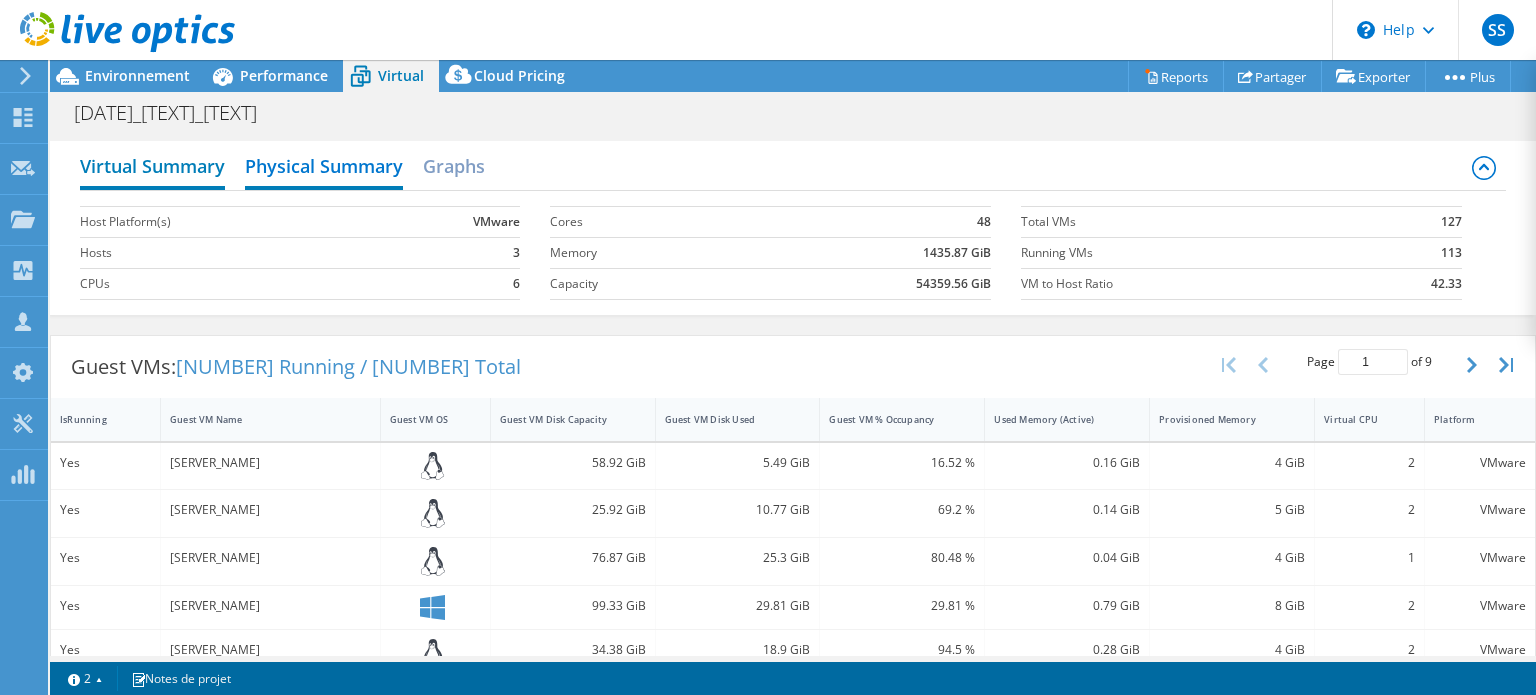 click on "Virtual Summary" at bounding box center [152, 168] 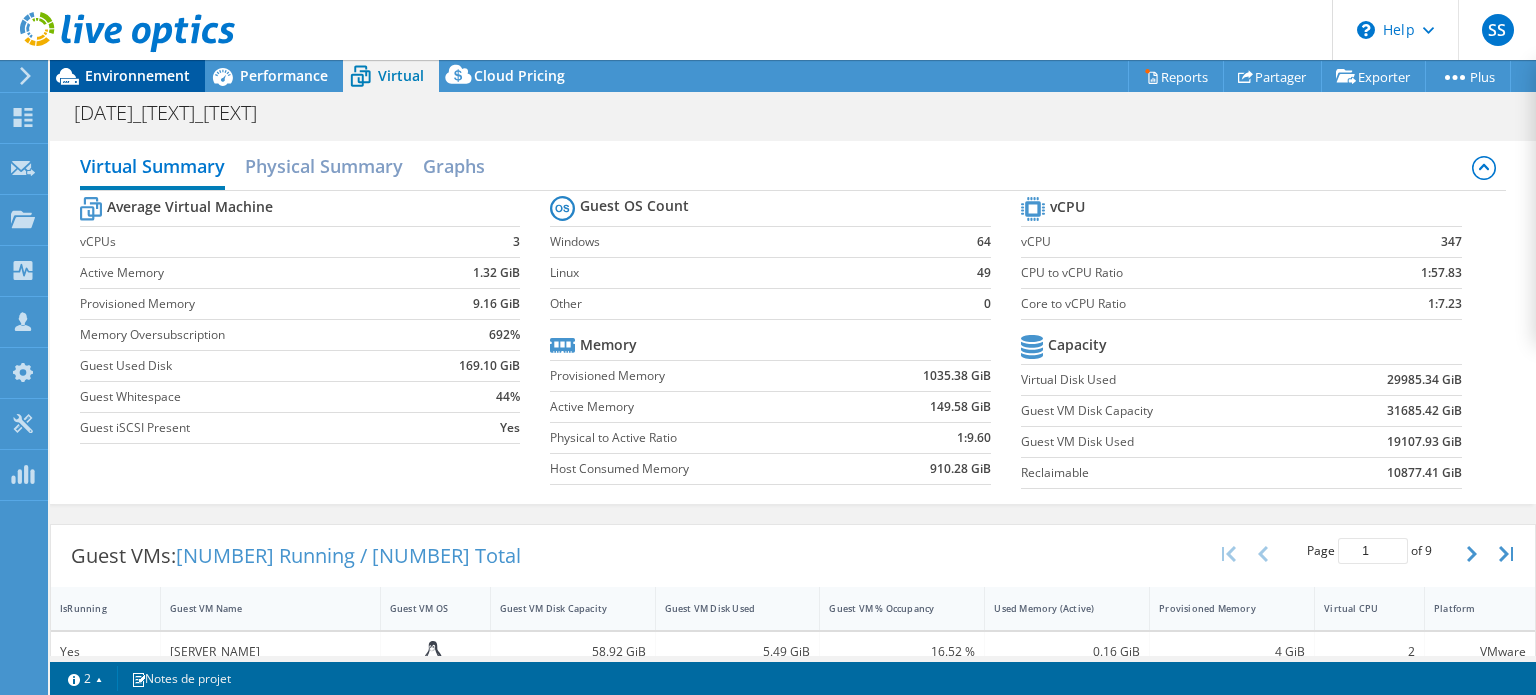 click on "Environnement" at bounding box center (137, 75) 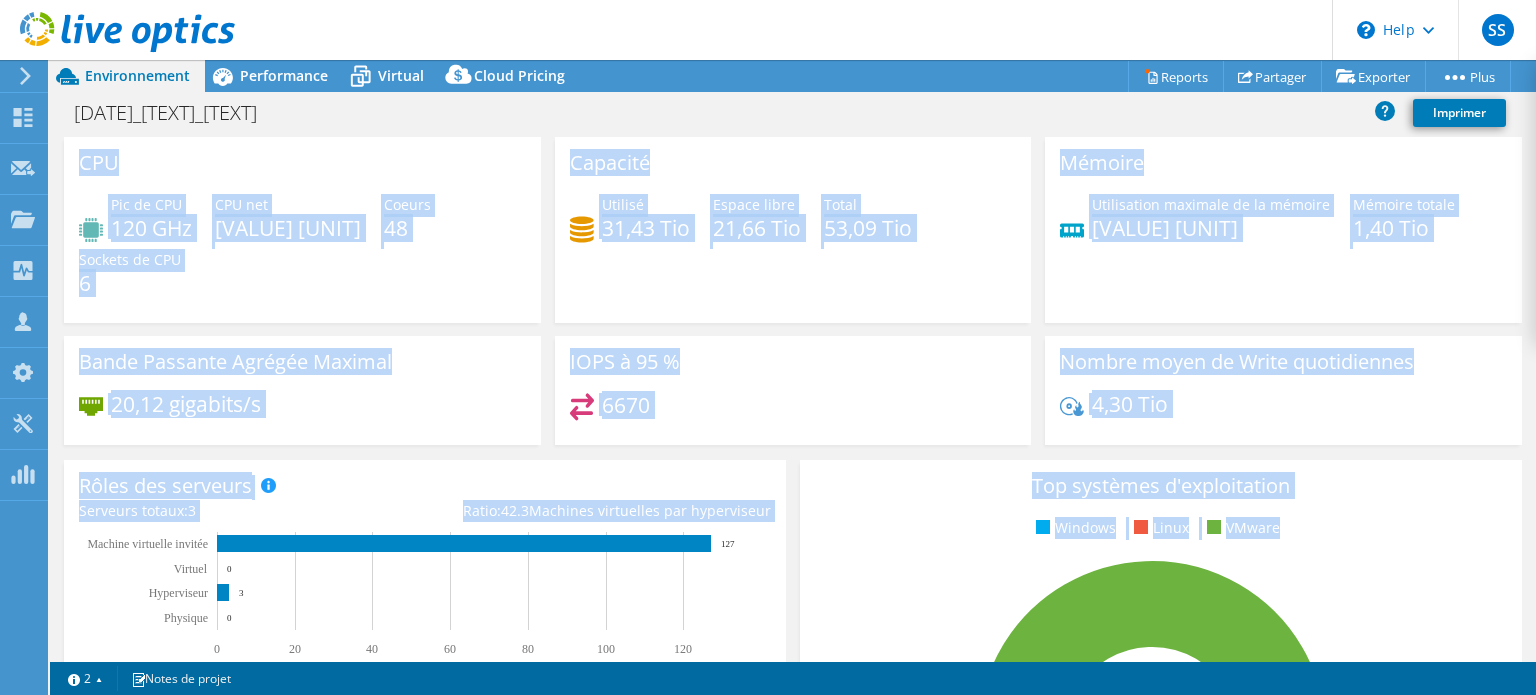drag, startPoint x: 1535, startPoint y: 255, endPoint x: 1504, endPoint y: 507, distance: 253.89958 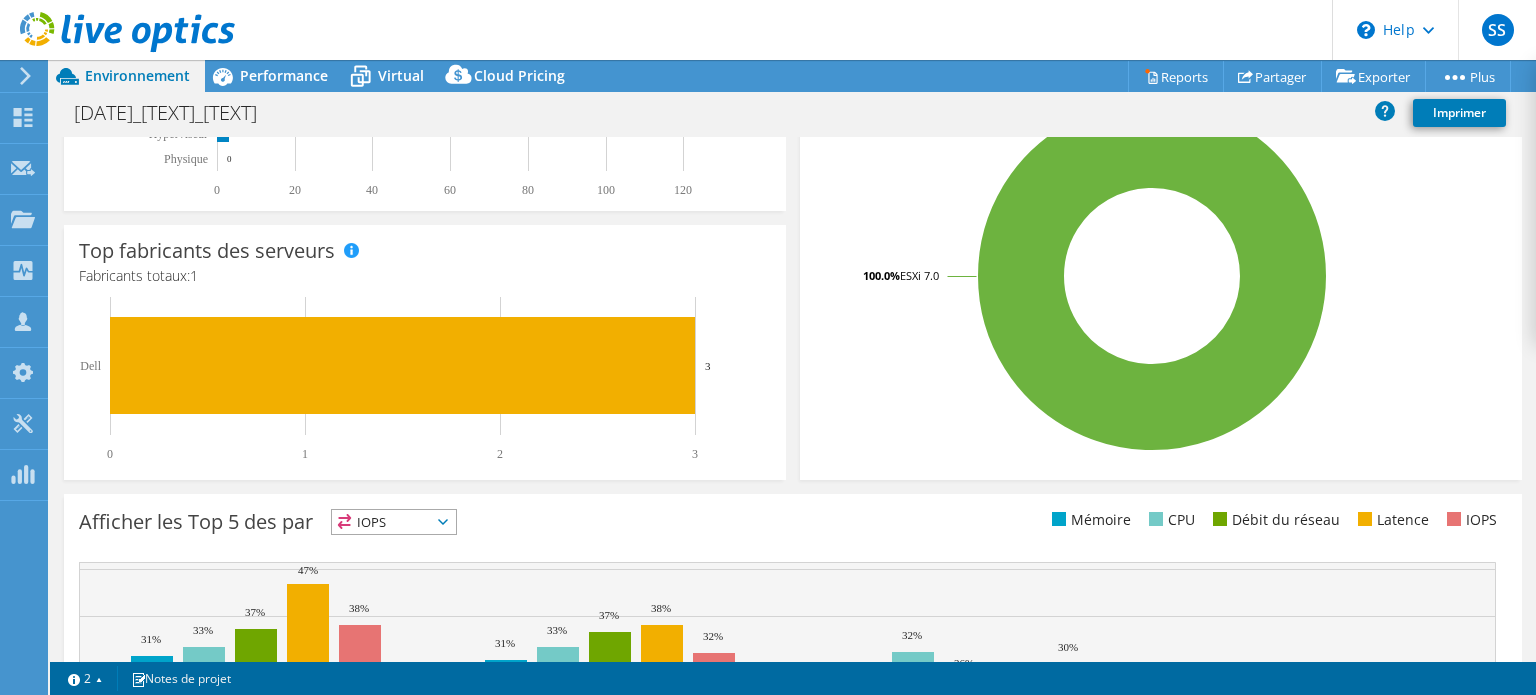 click on "CPU
Pic de CPU
120 GHz
CPU net
158,40 GHz
Coeurs
48
Sockets de CPU
6
Capacité
Utilisé
31,43 Tio
Total" at bounding box center [793, 399] 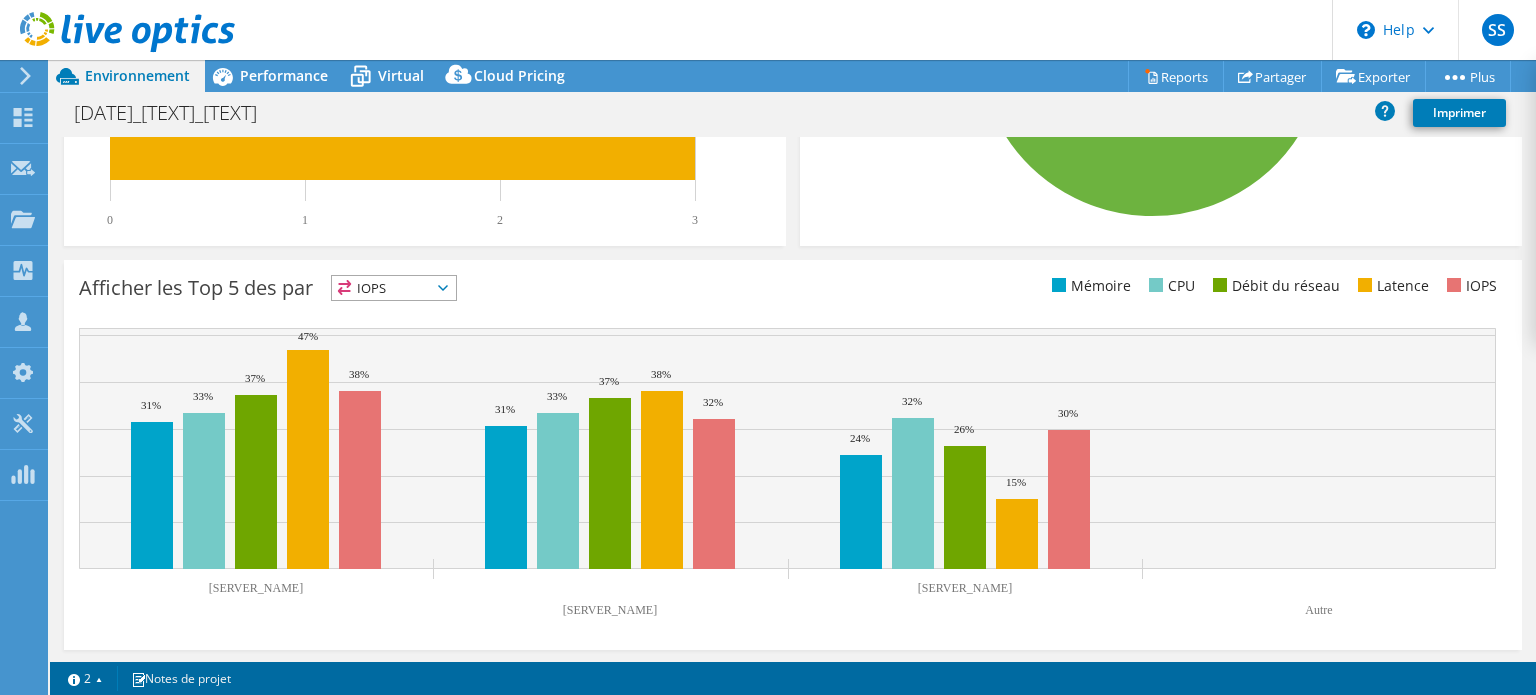 drag, startPoint x: 1535, startPoint y: 425, endPoint x: 1533, endPoint y: 553, distance: 128.01562 